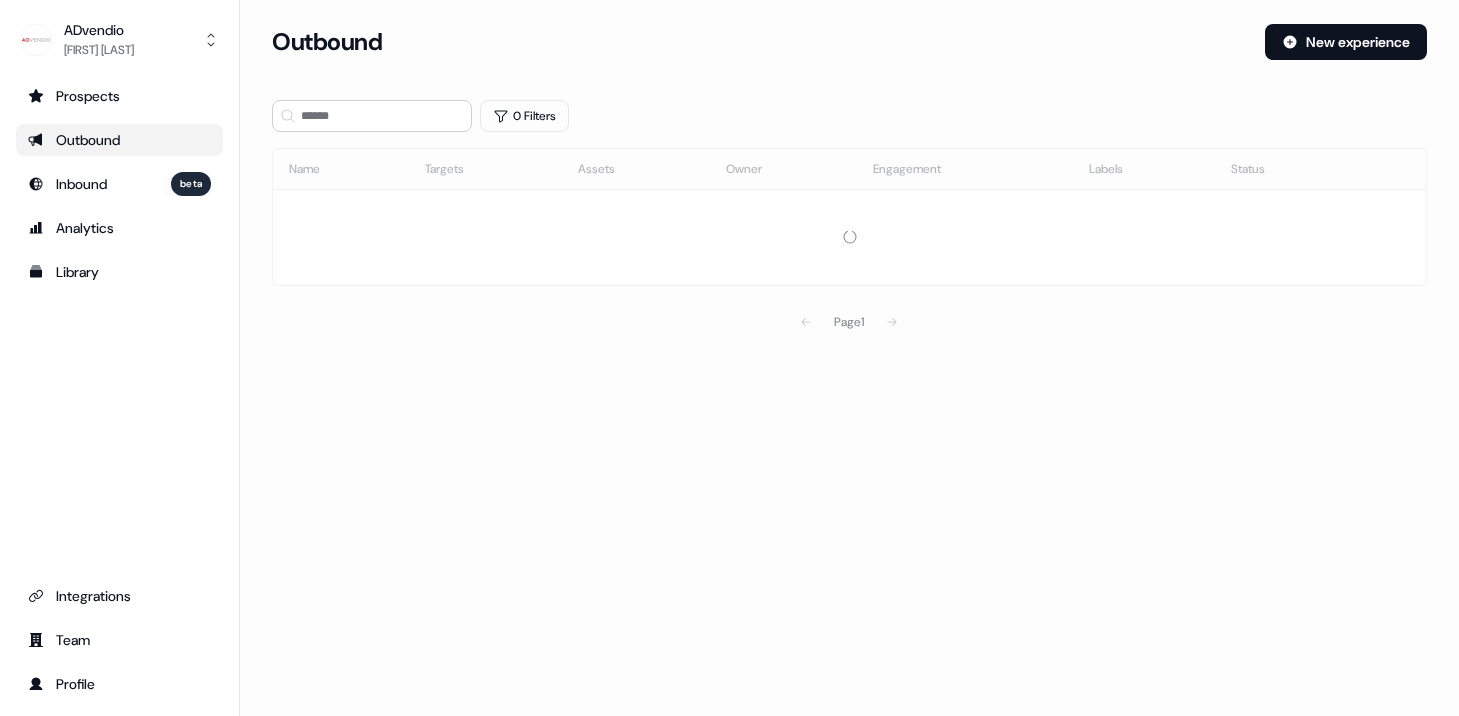 scroll, scrollTop: 0, scrollLeft: 0, axis: both 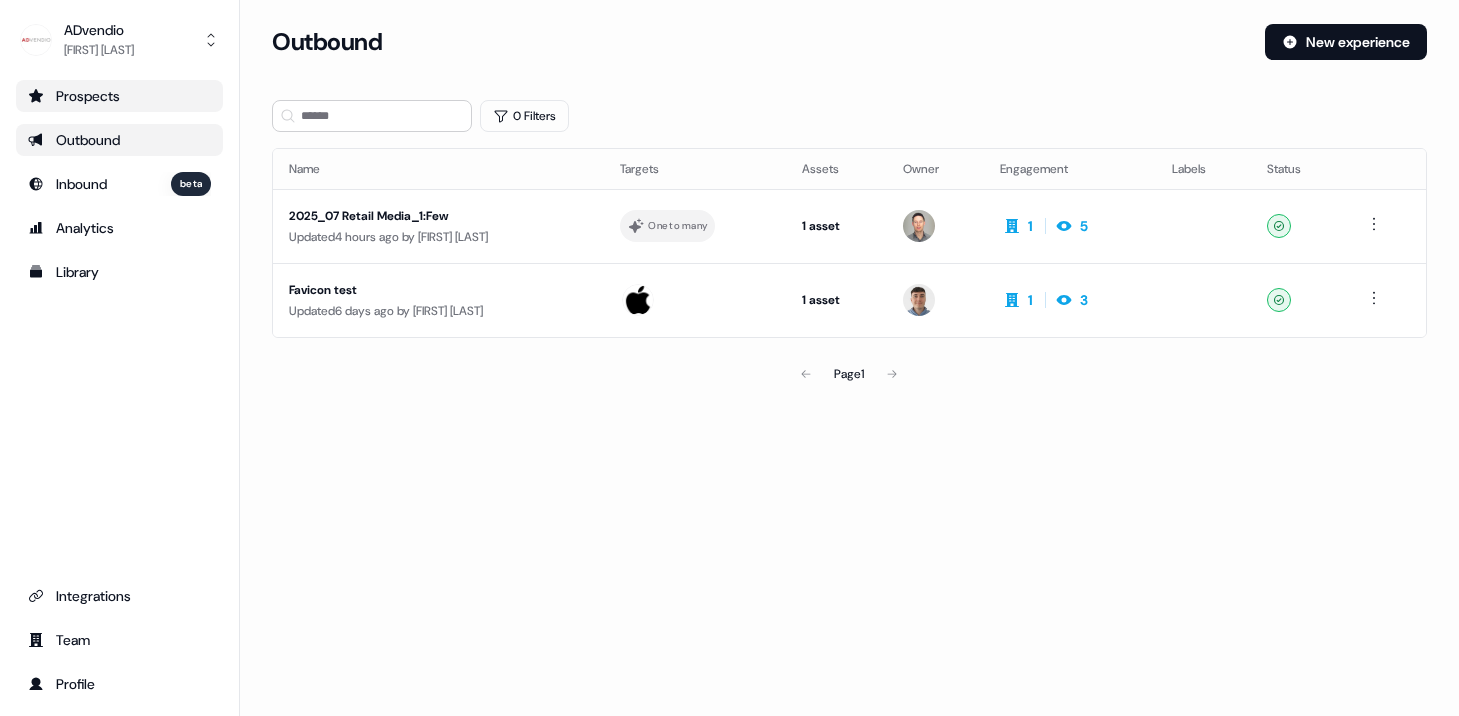 click on "Prospects" at bounding box center (119, 96) 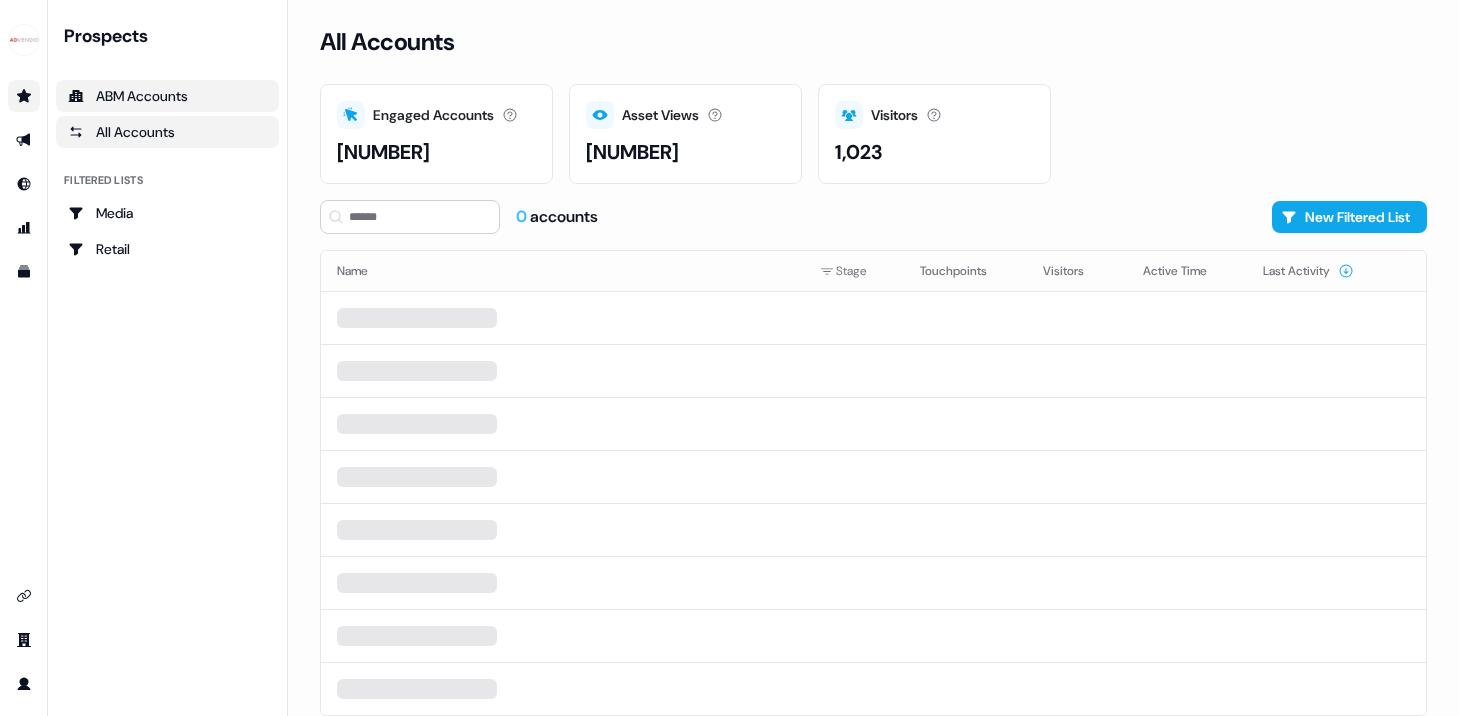 click on "ABM Accounts" at bounding box center (167, 96) 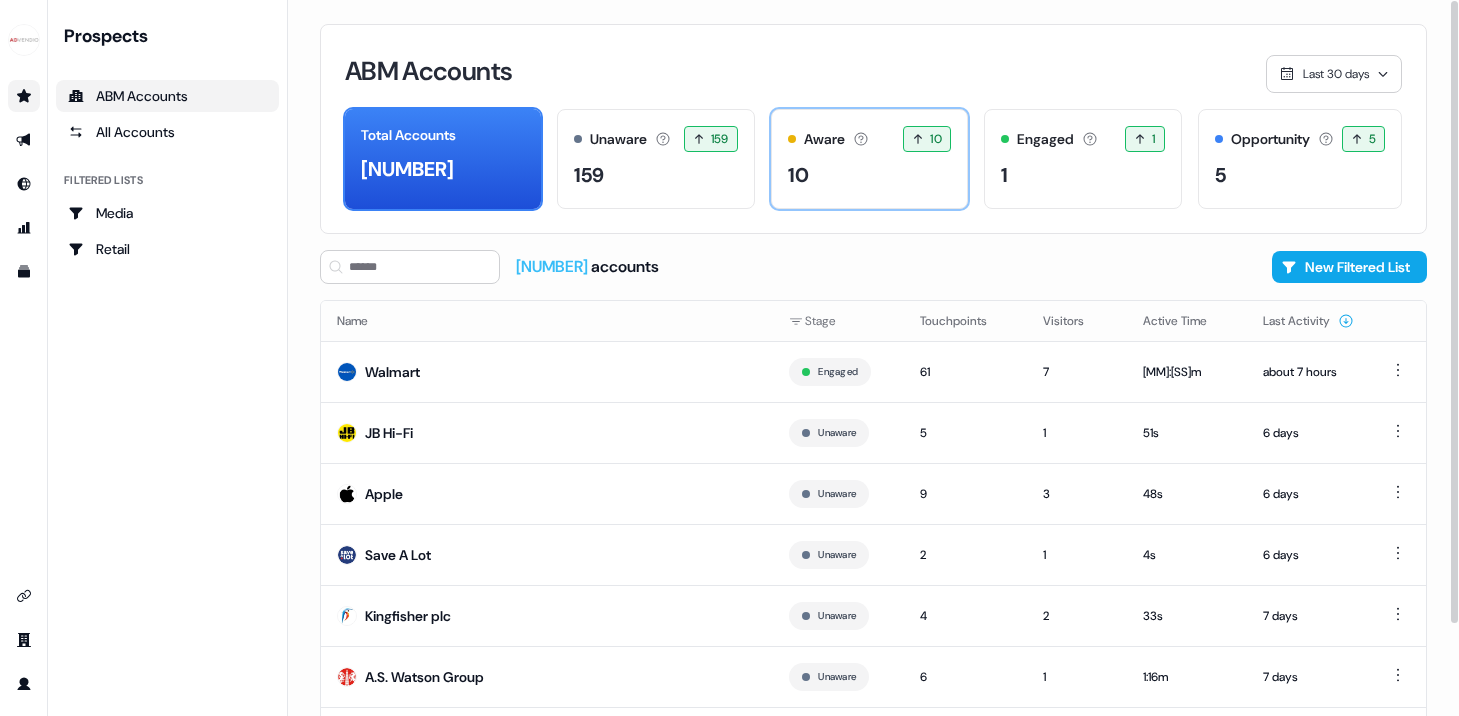 click on "Aware Accounts with 5+ minutes of usage or significant LinkedIn ad engagement.  10 10" at bounding box center [869, 159] 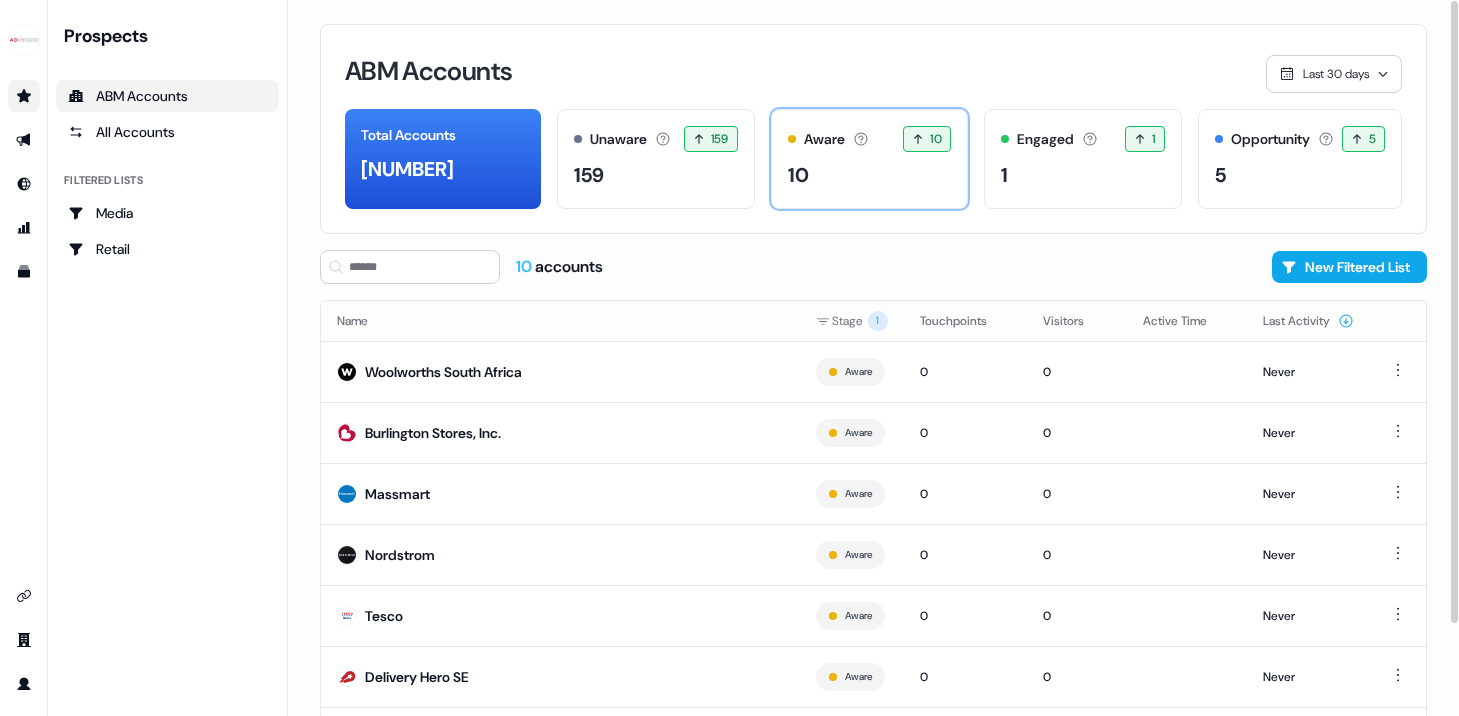 click on "Aware Accounts with 5+ minutes of usage or significant LinkedIn ad engagement.  10 10" at bounding box center [869, 159] 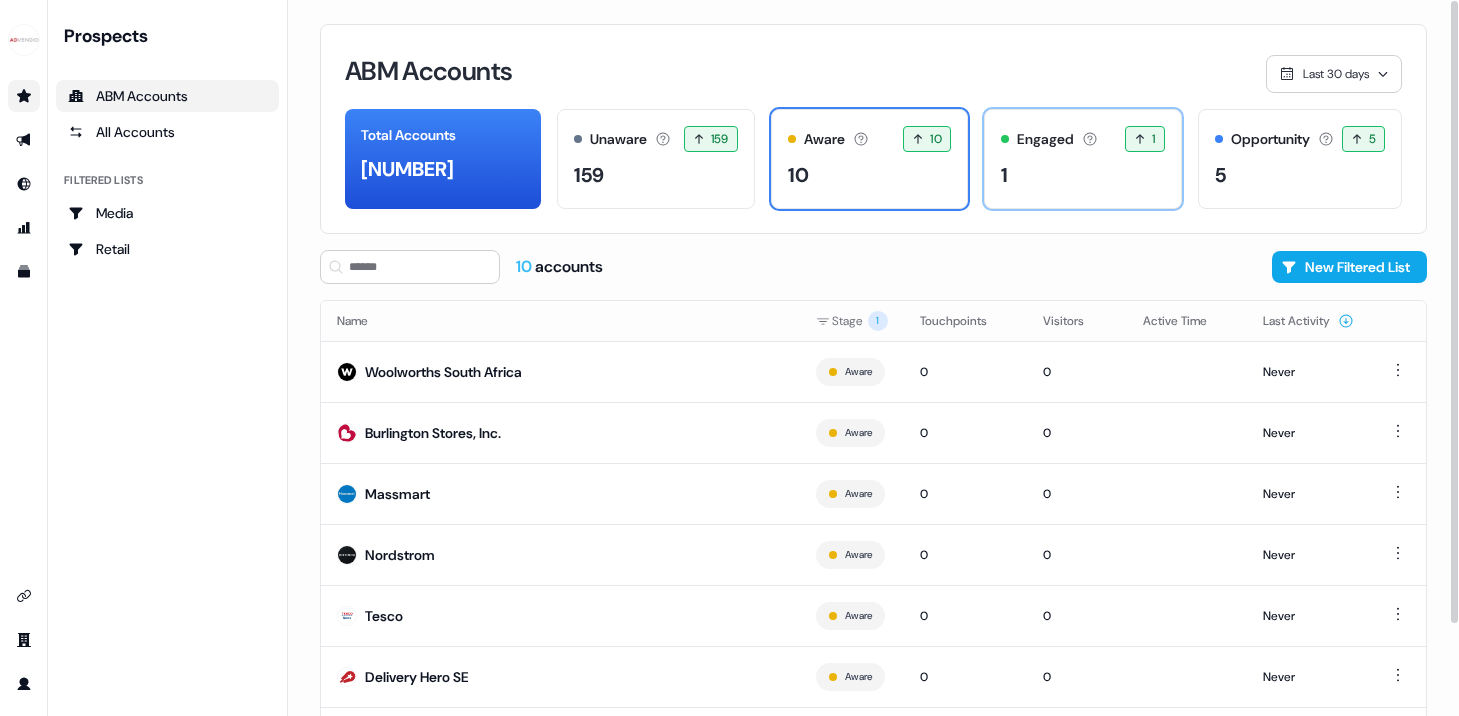 click on "Engaged" at bounding box center [1045, 139] 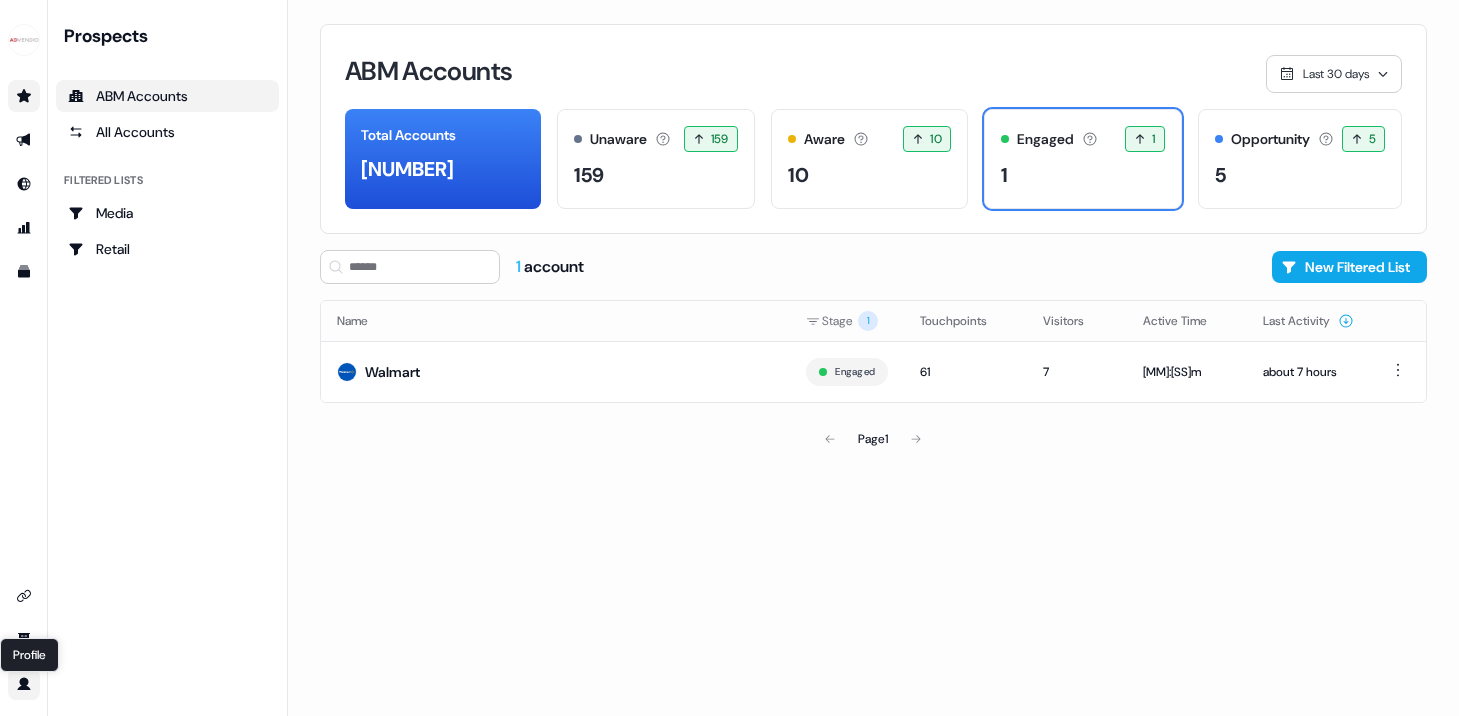 click 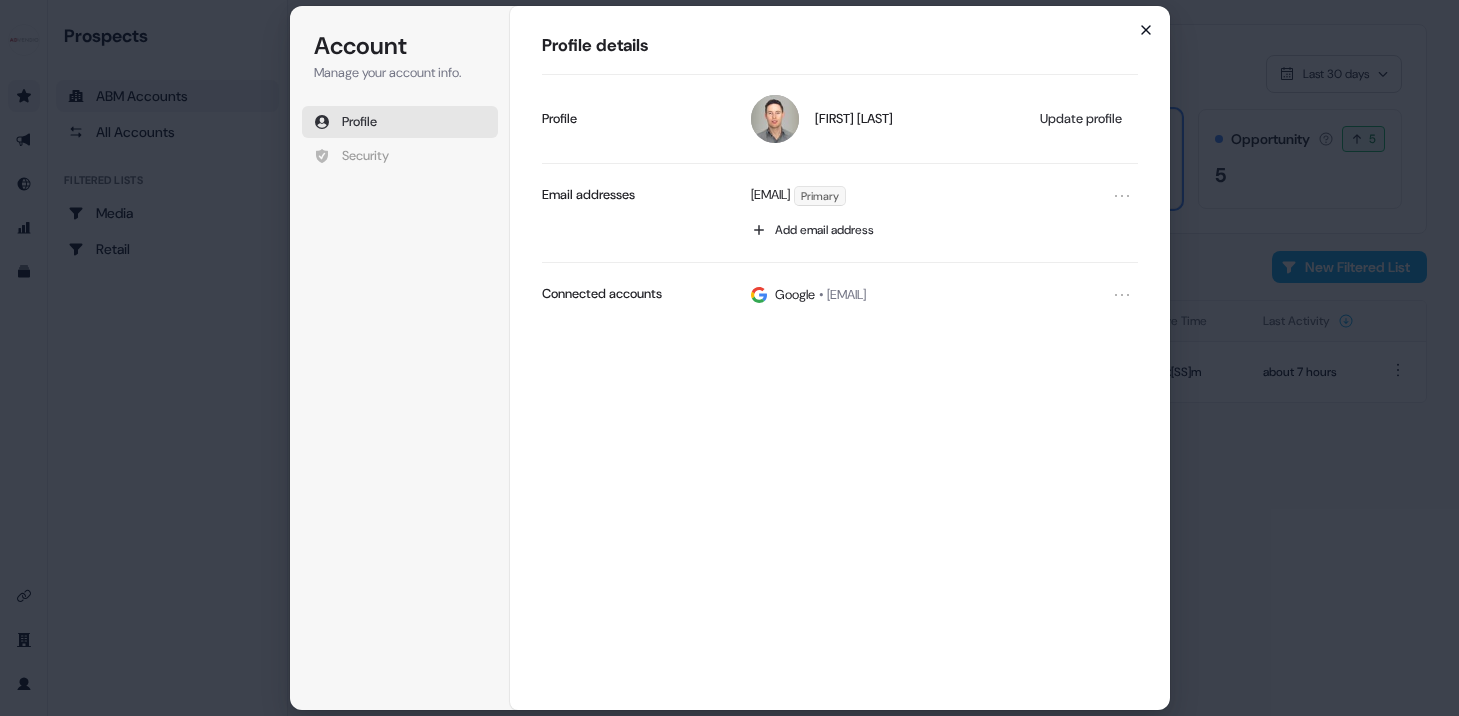 click 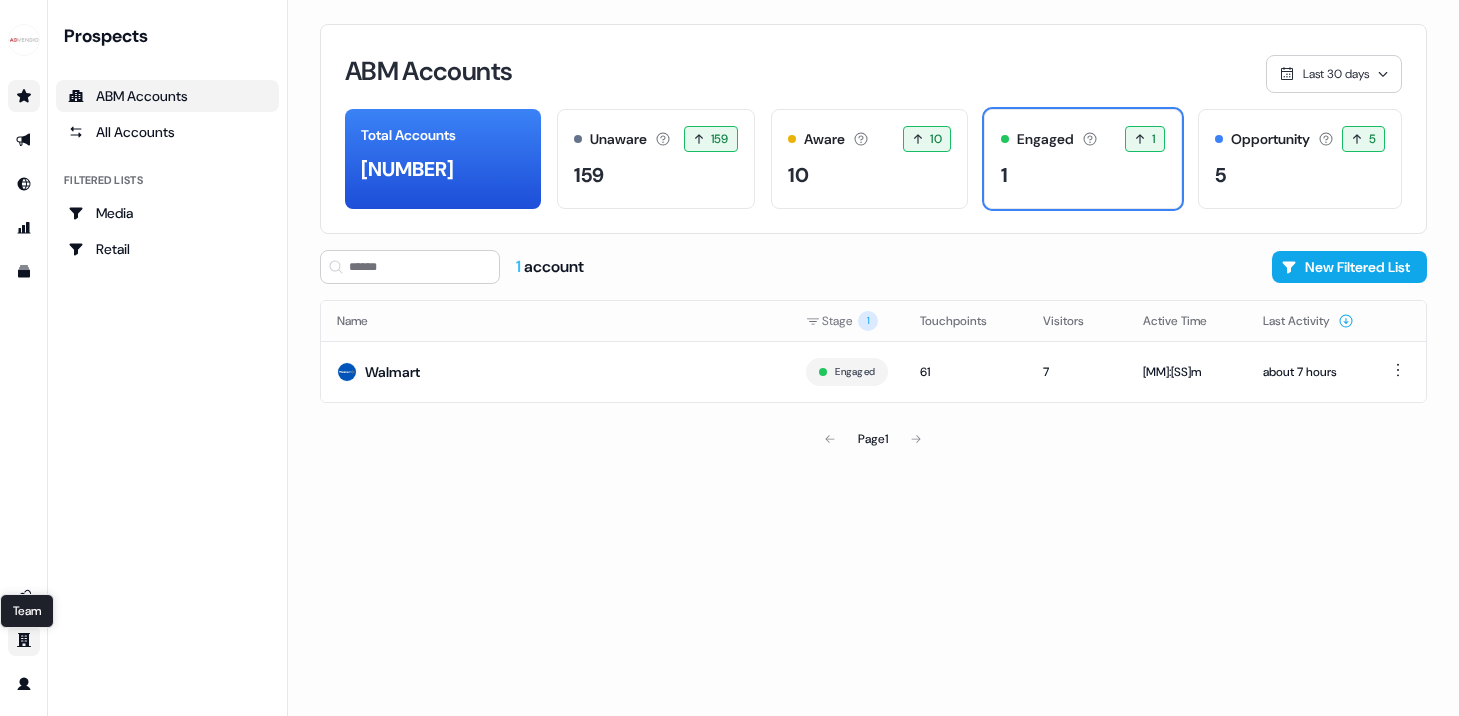 click 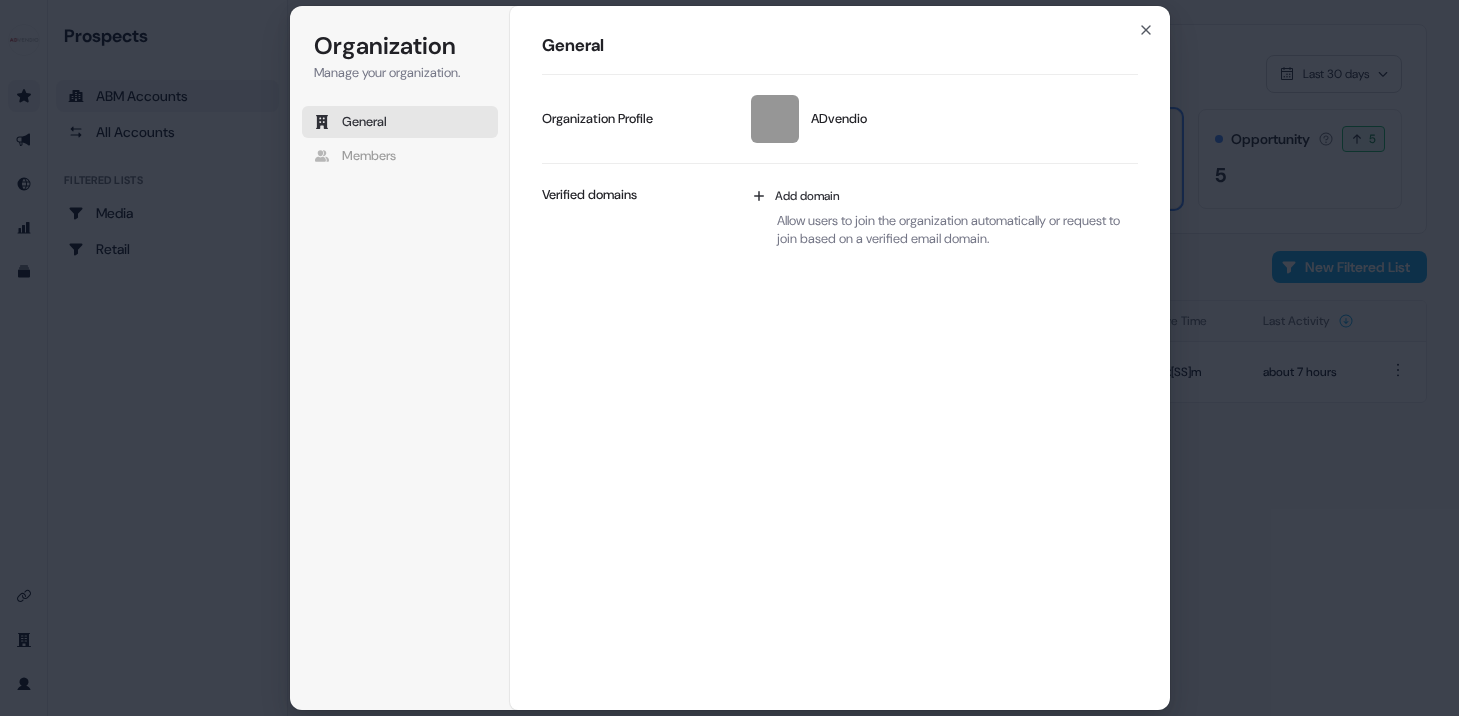 click on "Organization Manage your organization. General Members Organization General ADvendio   Update profile Organization Profile Add domain Allow users to join the organization automatically or request to join based on a verified email domain. Verified domains Leave organization Leave organization Delete organization Delete organization Close" at bounding box center [729, 358] 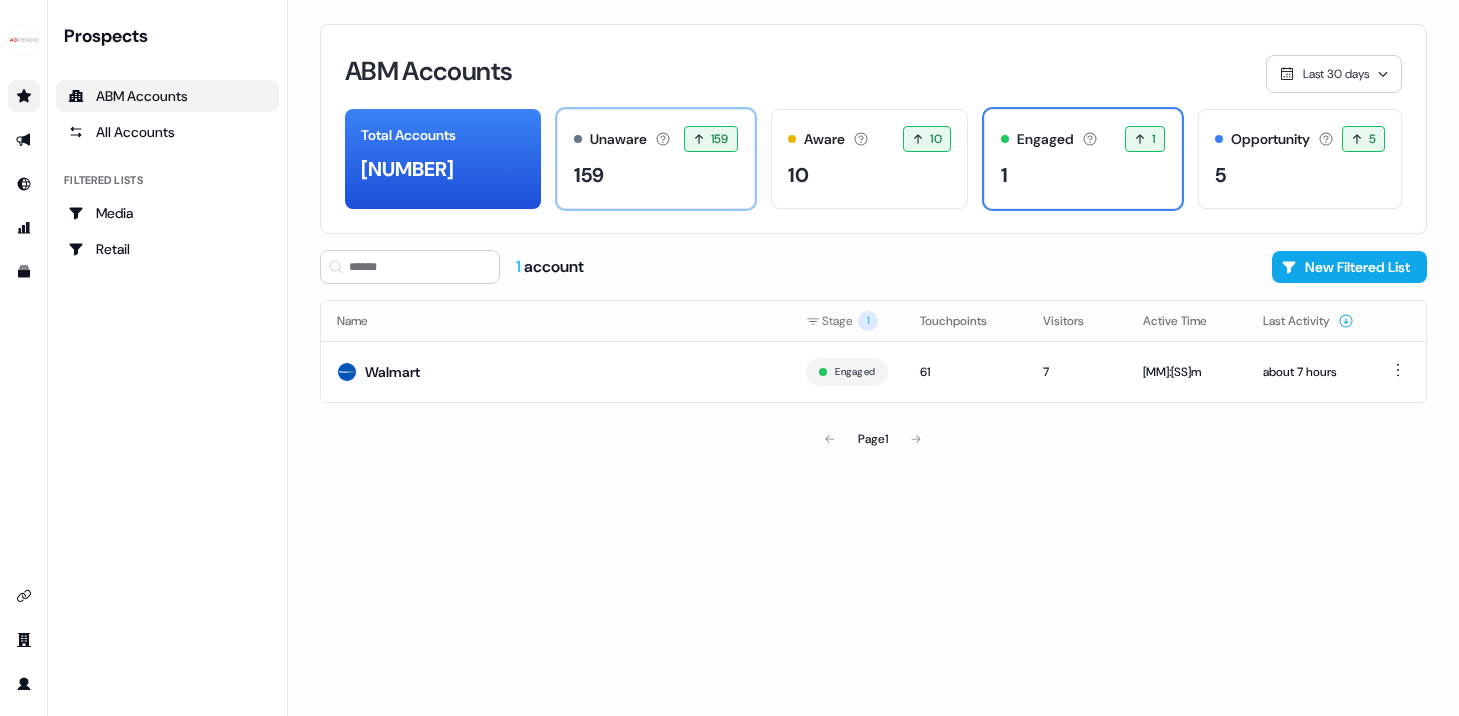click on "Unaware The default stage all accounts start in.  159 159" at bounding box center [655, 159] 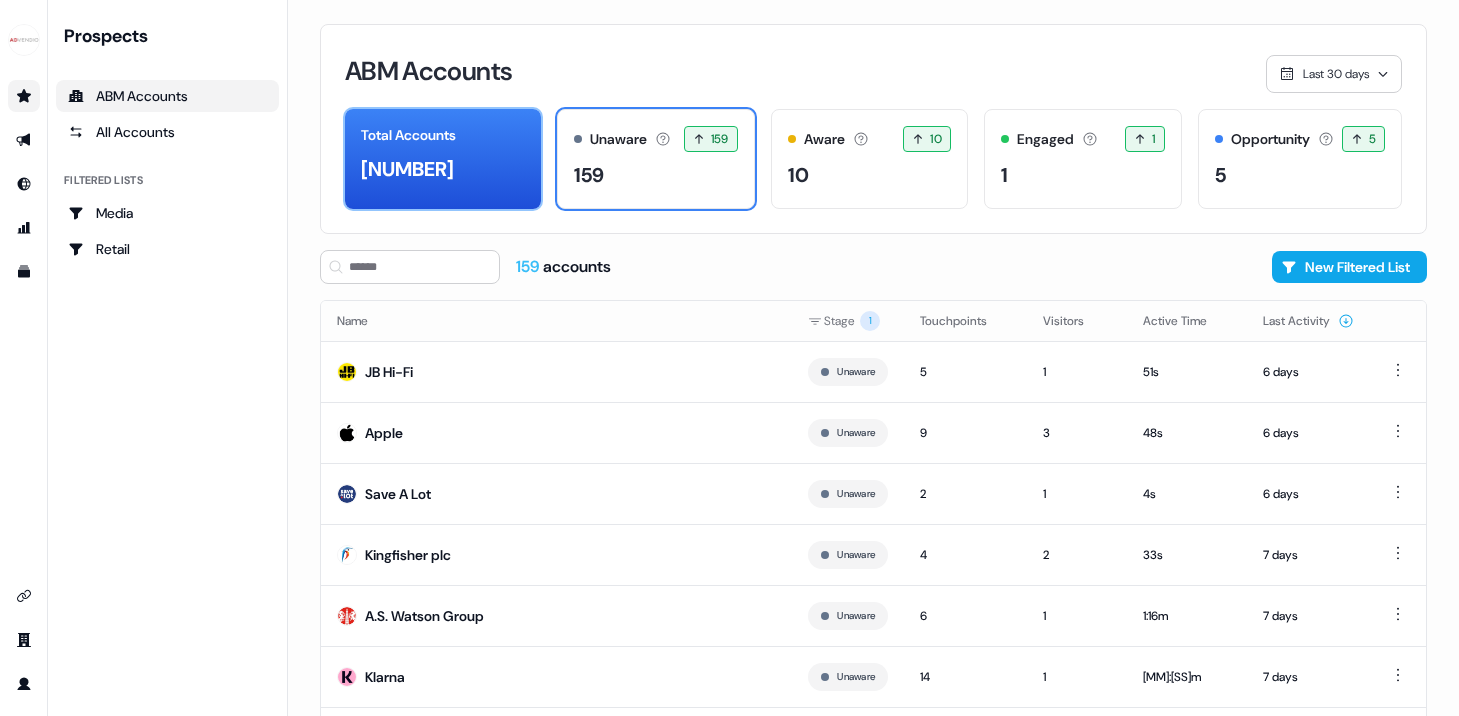 click on "Total Accounts 175" at bounding box center [443, 159] 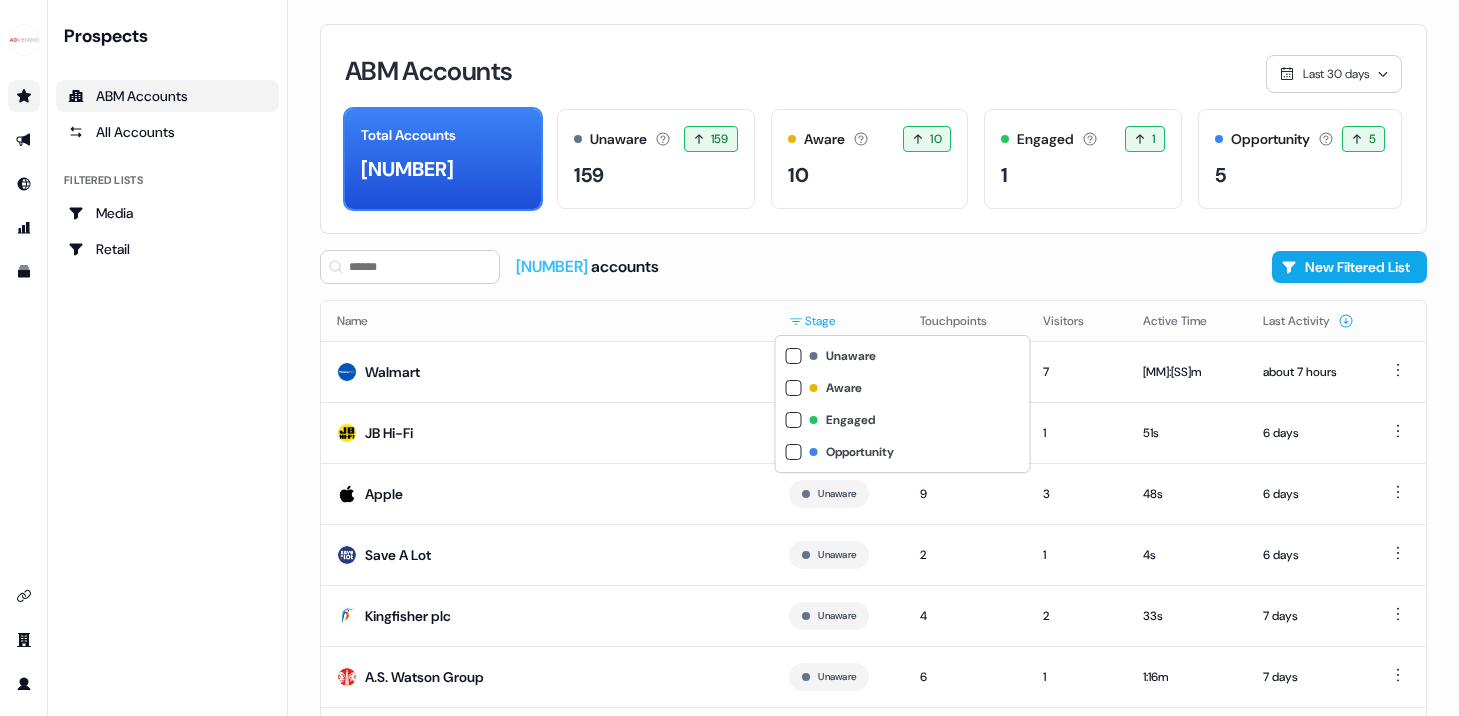 click on "For the best experience switch devices to a bigger screen. Go to Userled.io   Prospects ABM Accounts All Accounts Filtered lists Media Retail Loading... ABM Accounts Last 30 days Total Accounts 175 Unaware The default stage all accounts start in.  159 159 Aware Accounts with 5+ minutes of usage or significant LinkedIn ad engagement.  10 10 Engaged Accounts with 25+ minutes of usage and 2+ visitors in the last 60 days.  1 1 Opportunity Accounts that have an opportunity which hasn't closed yet.  5 5 175   accounts New Filtered List Name Stage Touchpoints Visitors Active Time Last Activity Walmart Engaged 61 7 37:25m about 7 hours JB Hi-Fi Unaware 5 1 51s 6 days Apple Unaware 9 3 48s 6 days Save A Lot Unaware 2 1 4s 6 days Kingfisher plc Unaware 4 2 33s 7 days A.S. Watson Group Unaware 6 1 1:16m 7 days Klarna Unaware 14 1 2:53m 7 days Colruyt Group Opportunity 22 3 4:53m 7 days Page  1 Unaware Aware Engaged Opportunity" at bounding box center (729, 358) 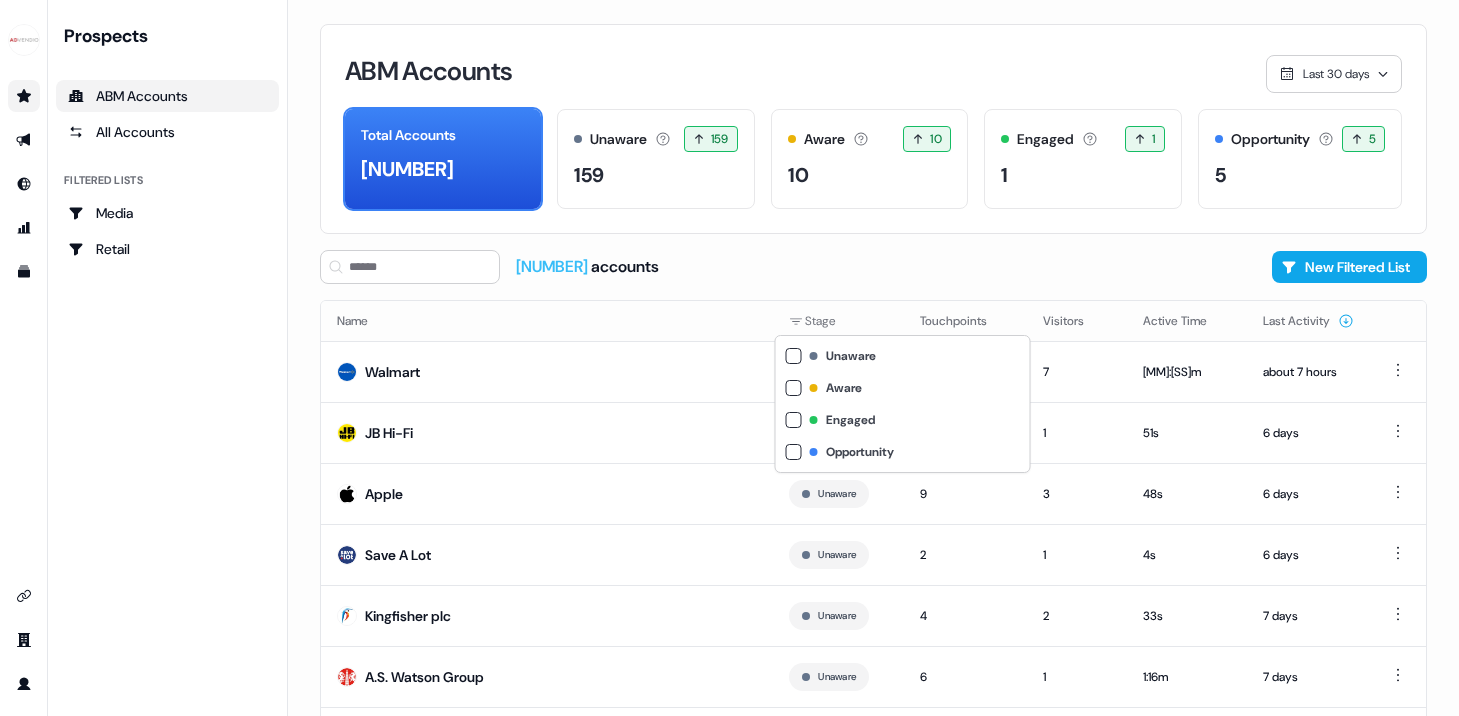 click on "For the best experience switch devices to a bigger screen. Go to Userled.io   Prospects ABM Accounts All Accounts Filtered lists Media Retail Loading... ABM Accounts Last 30 days Total Accounts 175 Unaware The default stage all accounts start in.  159 159 Aware Accounts with 5+ minutes of usage or significant LinkedIn ad engagement.  10 10 Engaged Accounts with 25+ minutes of usage and 2+ visitors in the last 60 days.  1 1 Opportunity Accounts that have an opportunity which hasn't closed yet.  5 5 175   accounts New Filtered List Name Stage Touchpoints Visitors Active Time Last Activity Walmart Engaged 61 7 37:25m about 7 hours JB Hi-Fi Unaware 5 1 51s 6 days Apple Unaware 9 3 48s 6 days Save A Lot Unaware 2 1 4s 6 days Kingfisher plc Unaware 4 2 33s 7 days A.S. Watson Group Unaware 6 1 1:16m 7 days Klarna Unaware 14 1 2:53m 7 days Colruyt Group Opportunity 22 3 4:53m 7 days Page  1 Unaware Aware Engaged Opportunity" at bounding box center [729, 358] 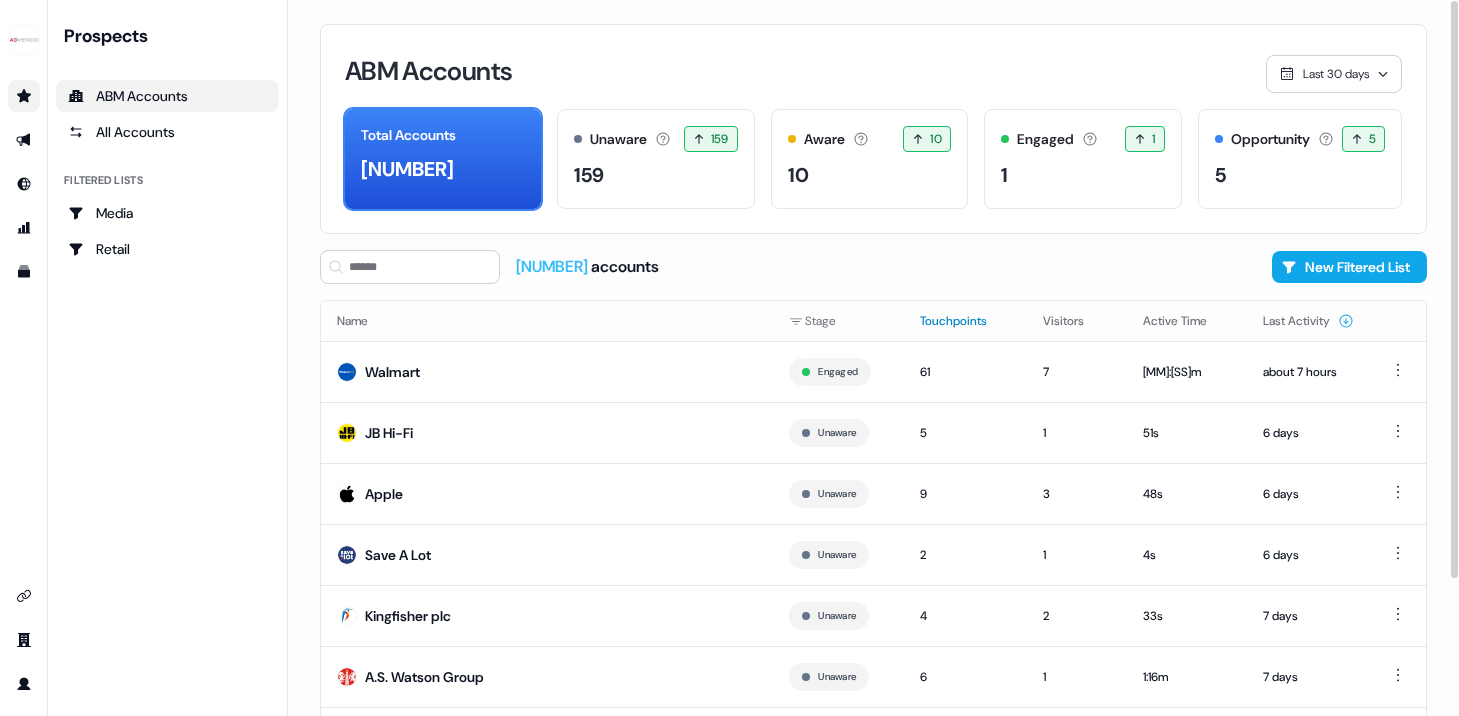 click on "Touchpoints" at bounding box center [965, 321] 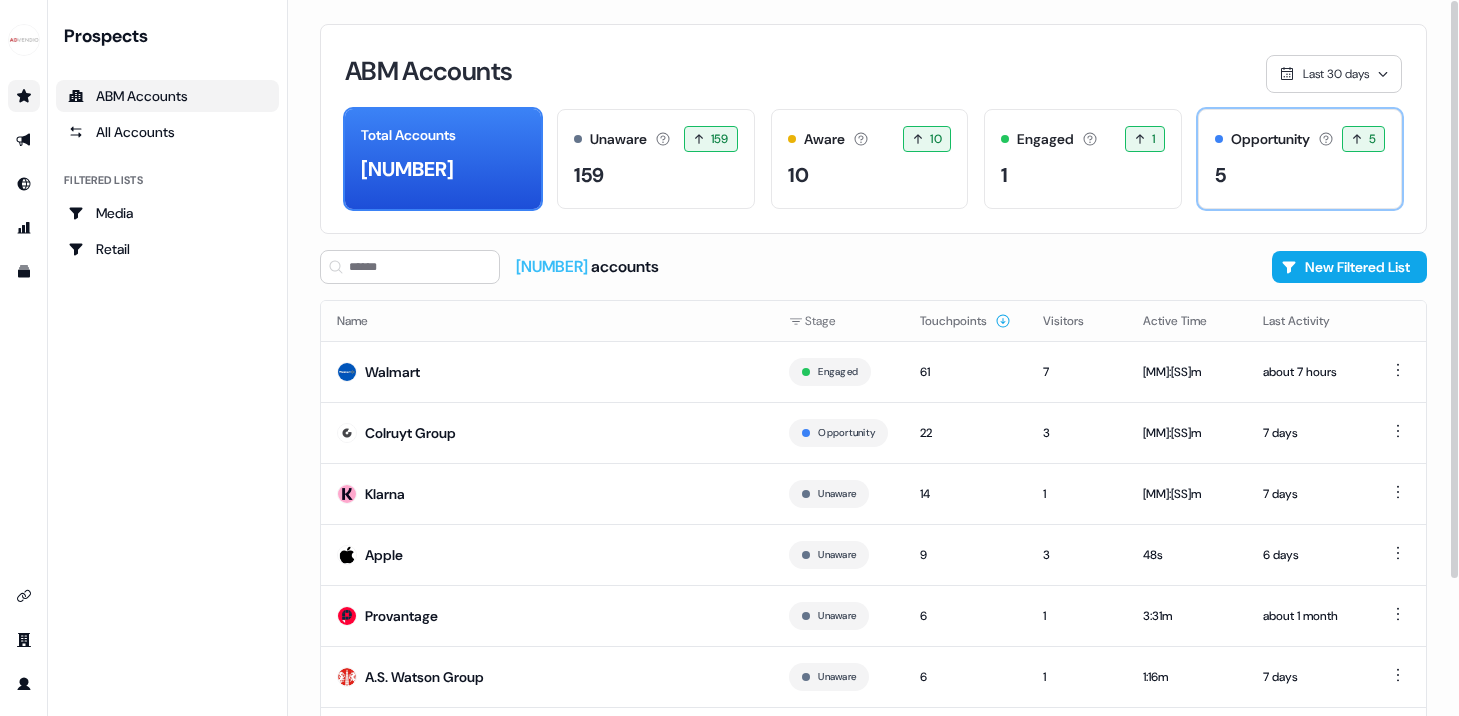 click on "5" at bounding box center (1300, 175) 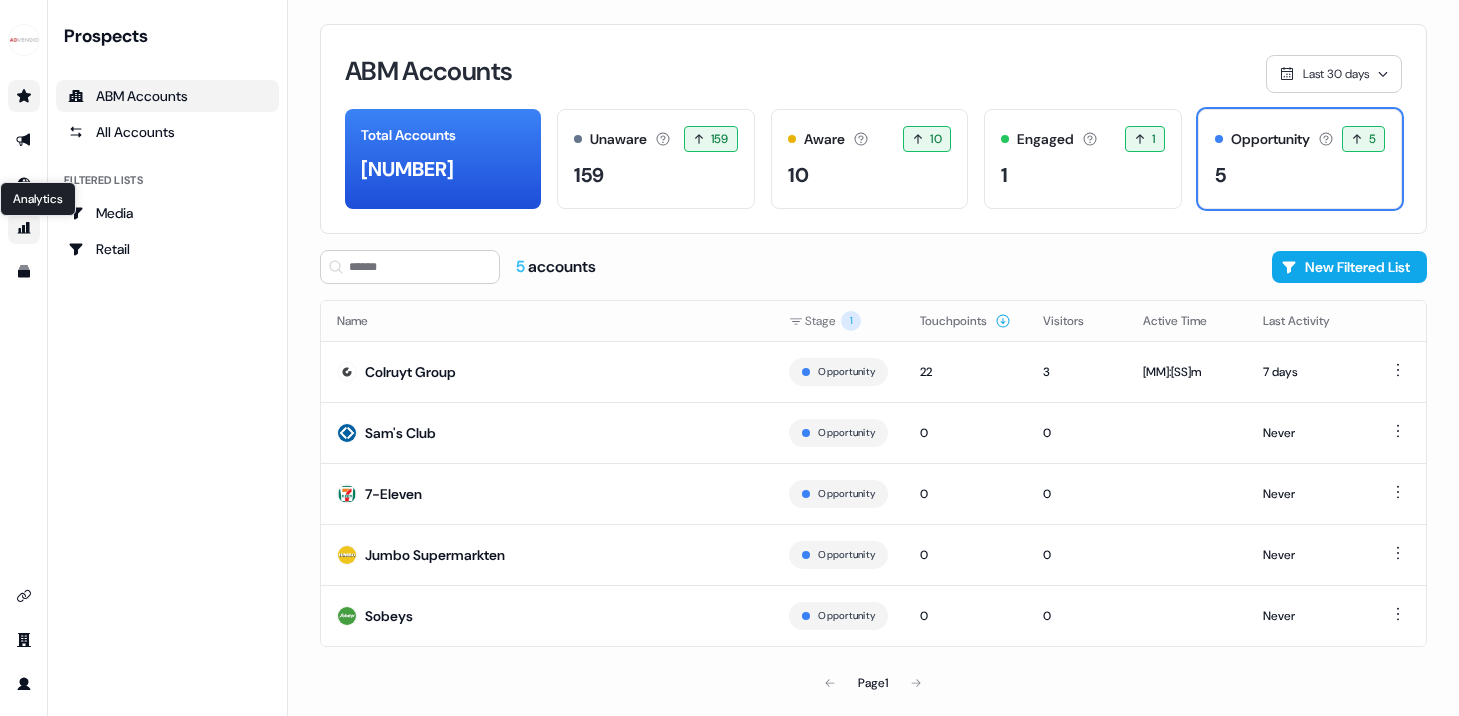 click 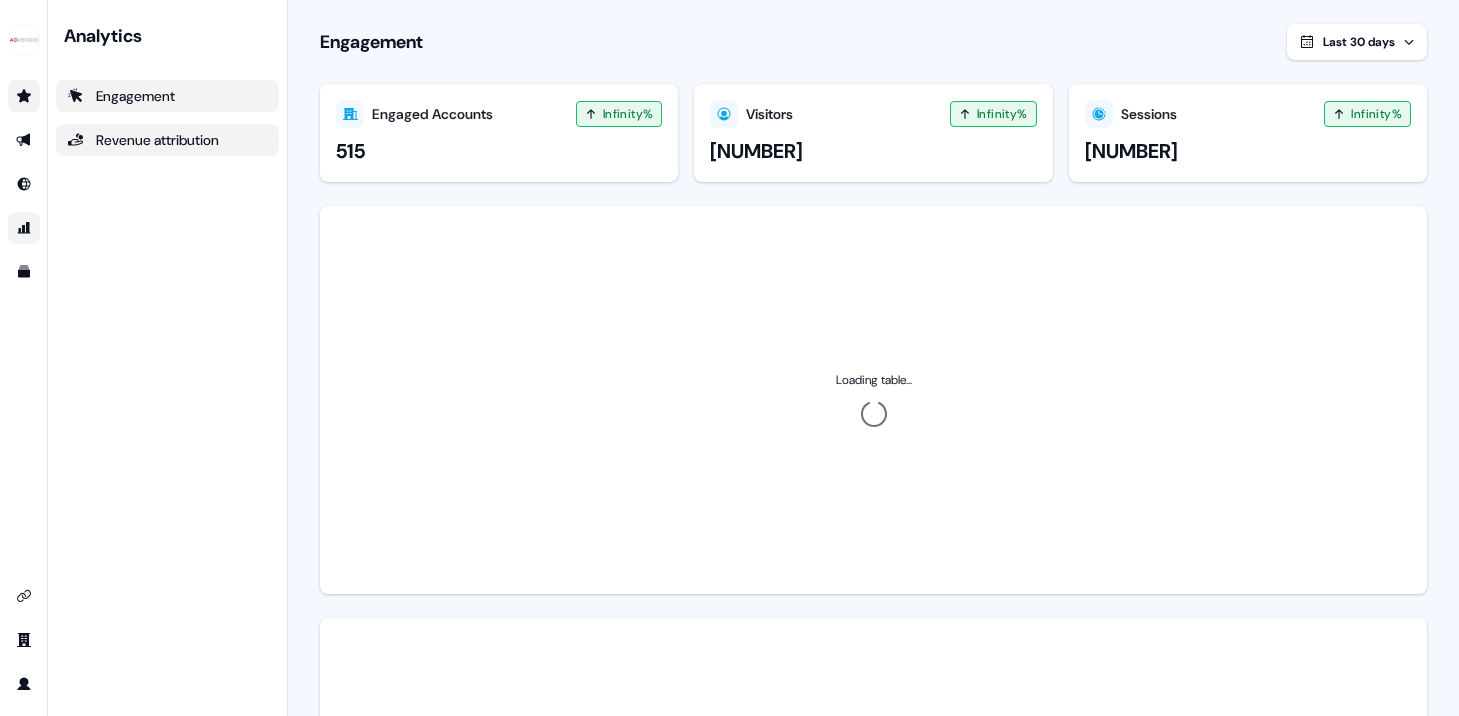 click on "Revenue attribution" at bounding box center (167, 140) 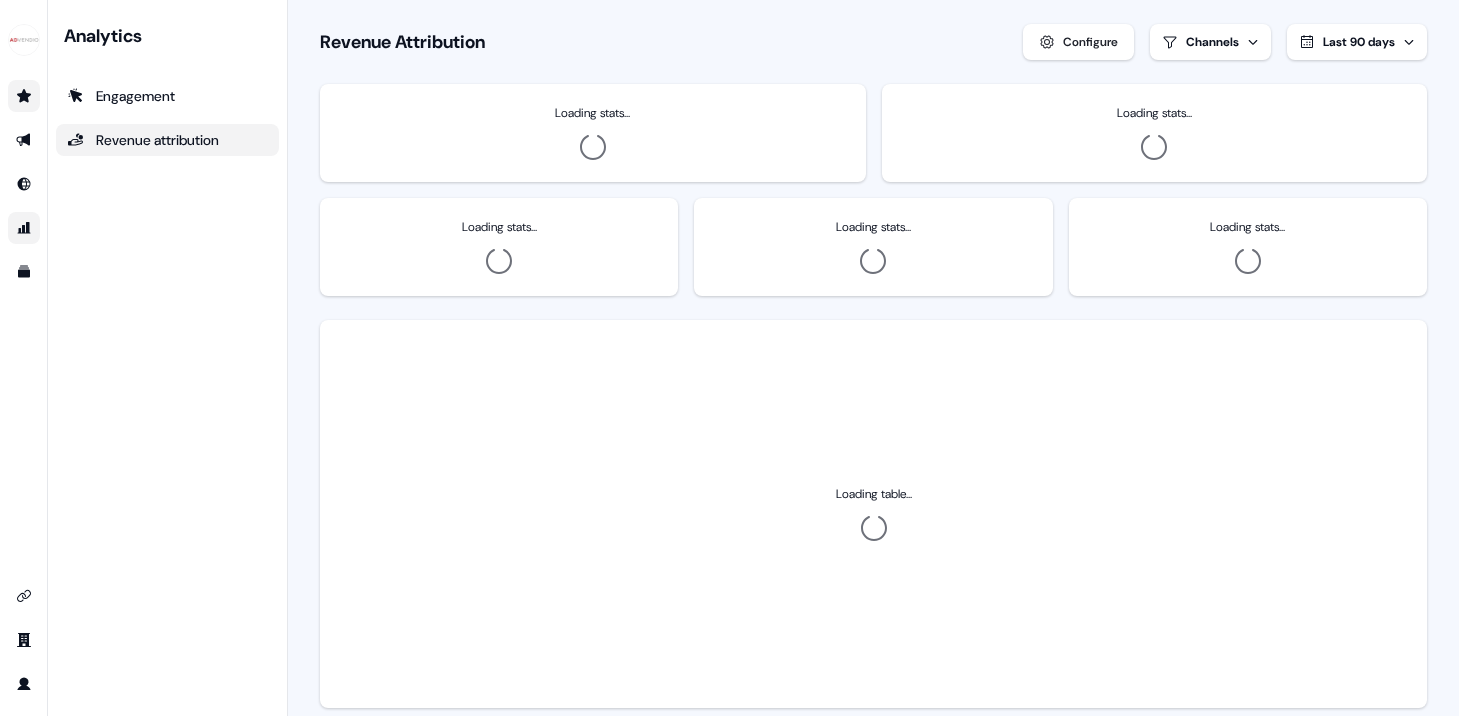click on "Revenue attribution" at bounding box center [167, 140] 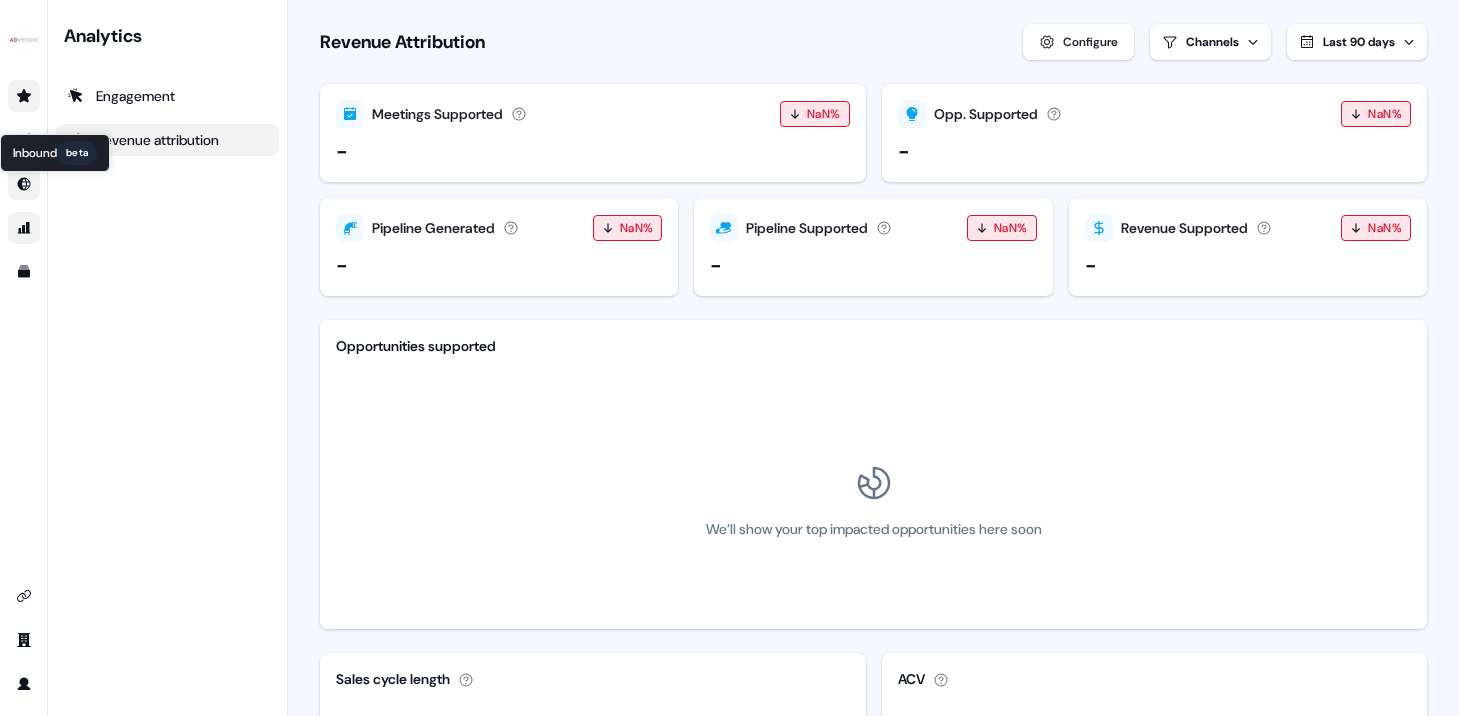 click 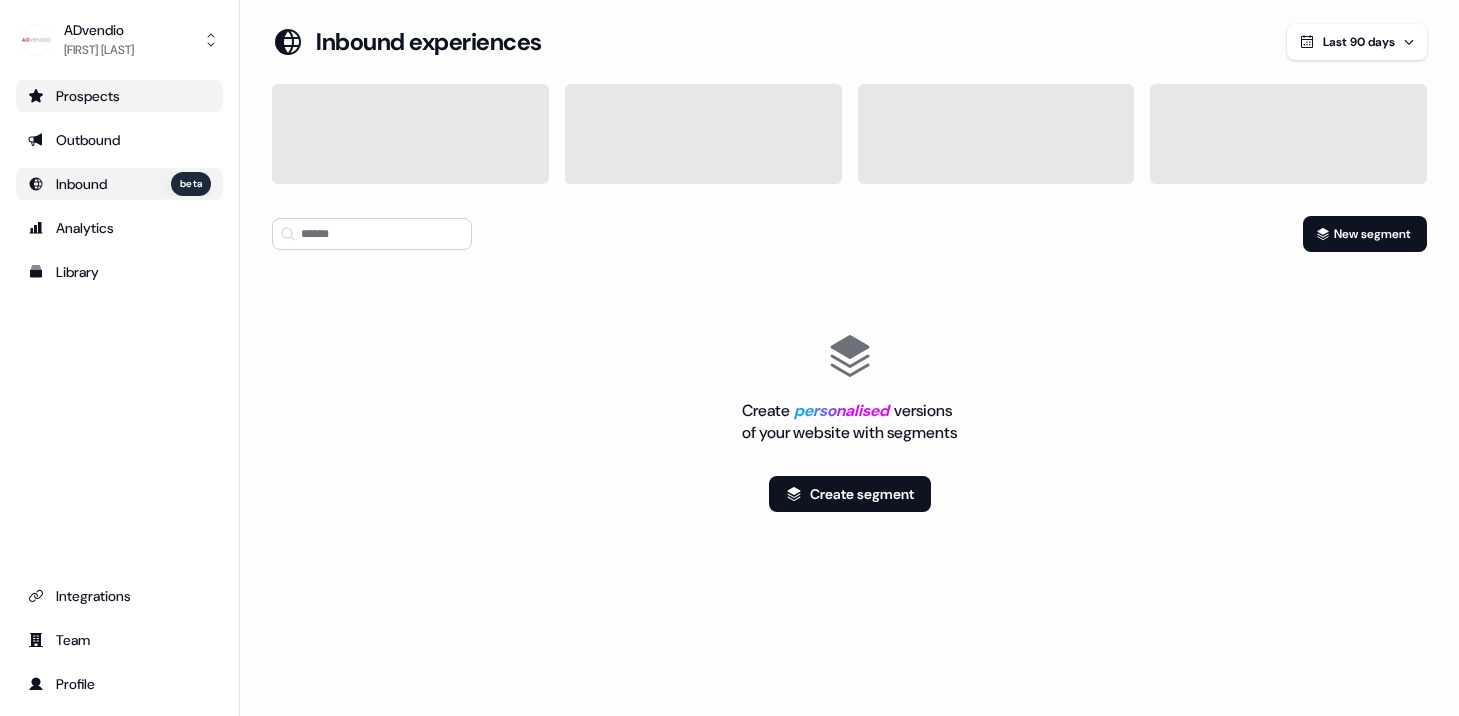 click on "Prospects" at bounding box center (119, 96) 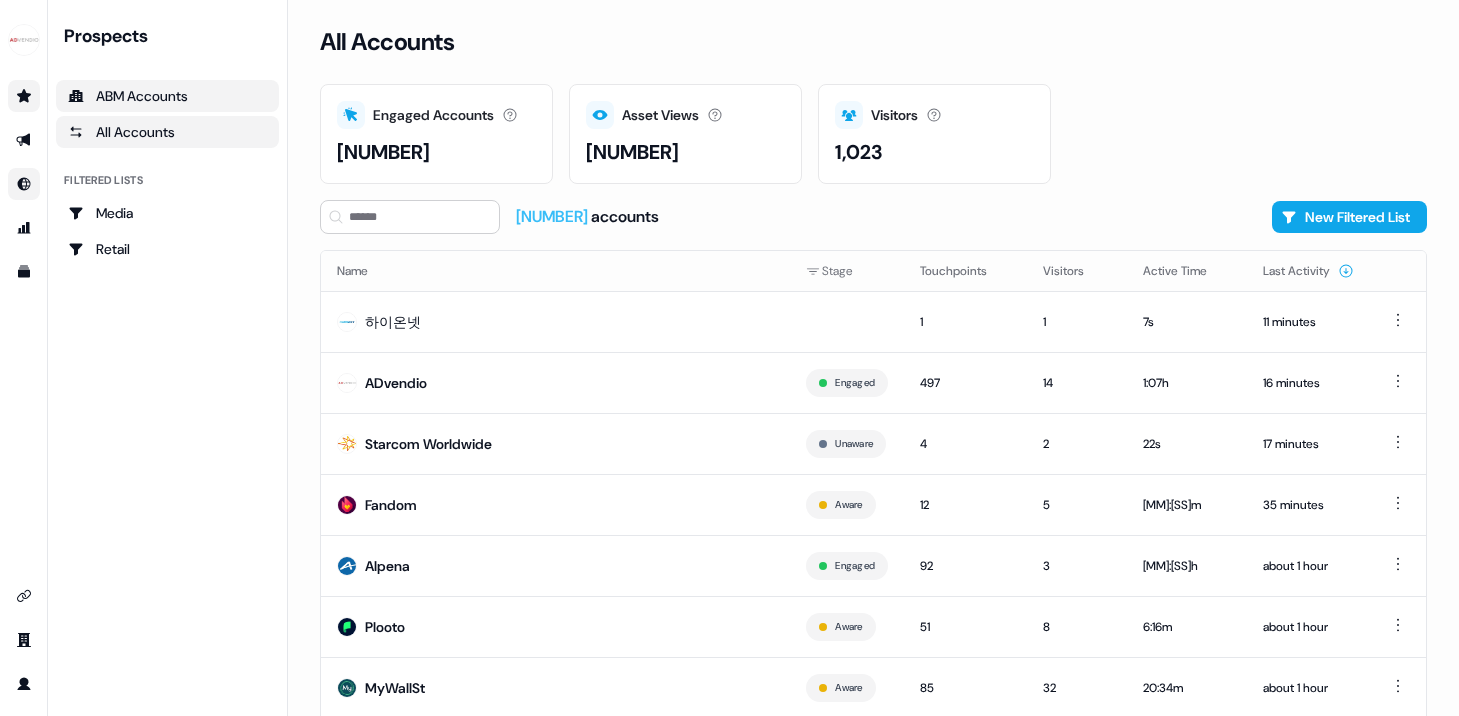 click on "ABM Accounts" at bounding box center (167, 96) 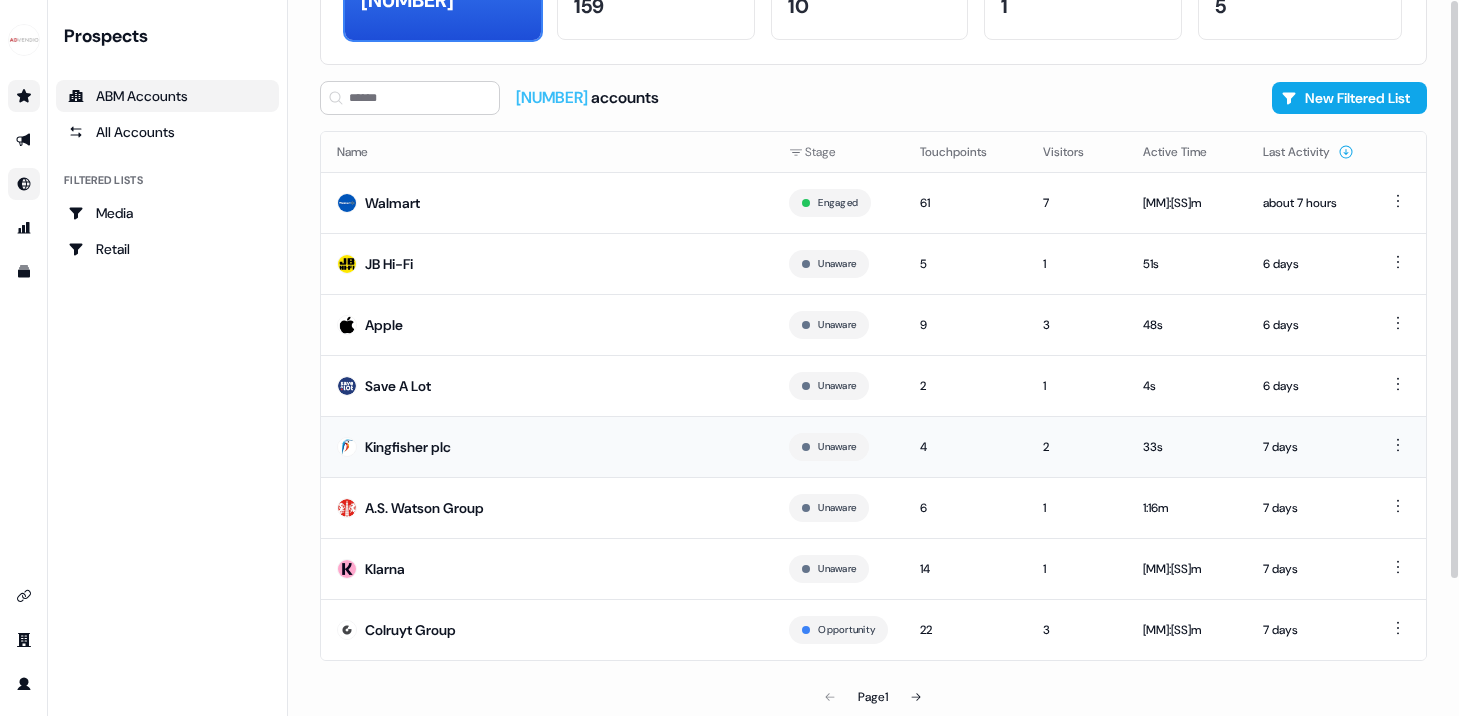 scroll, scrollTop: 0, scrollLeft: 0, axis: both 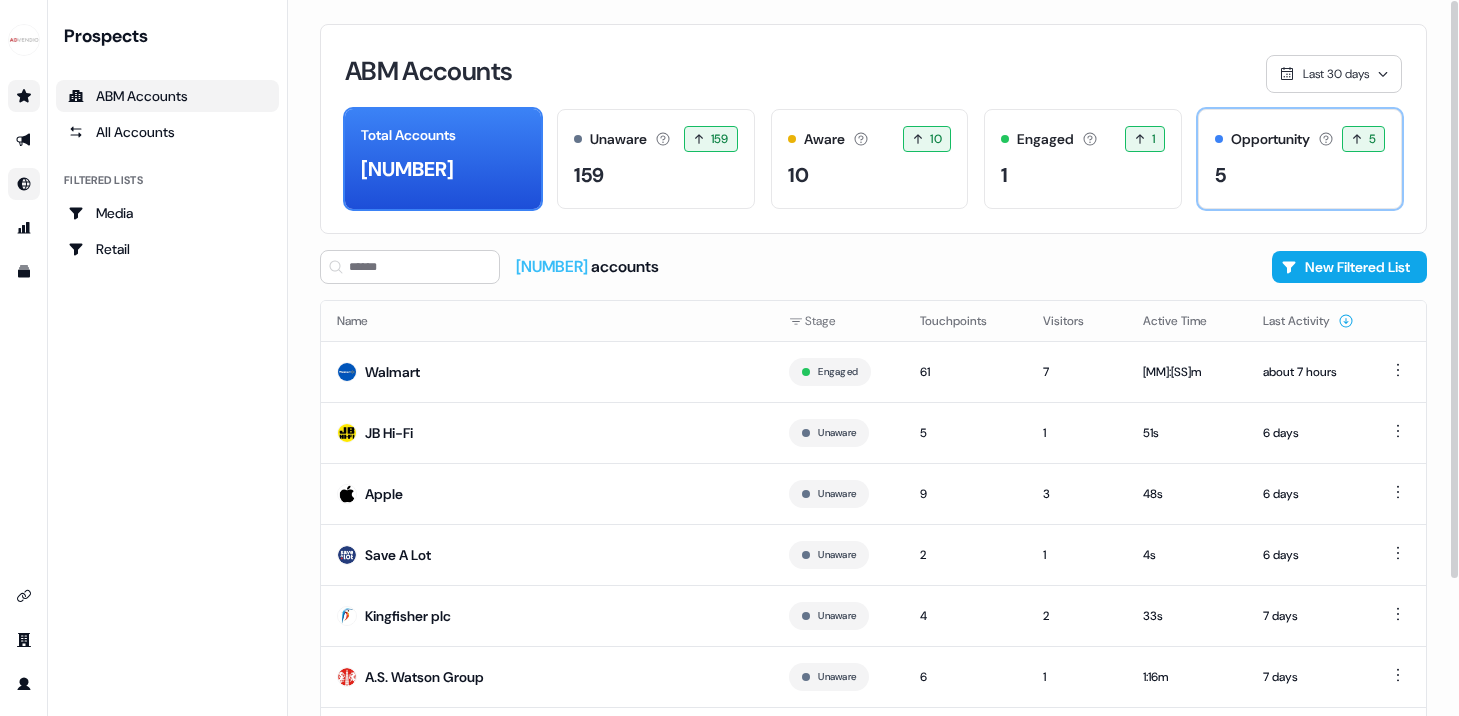 click on "5" at bounding box center [1300, 175] 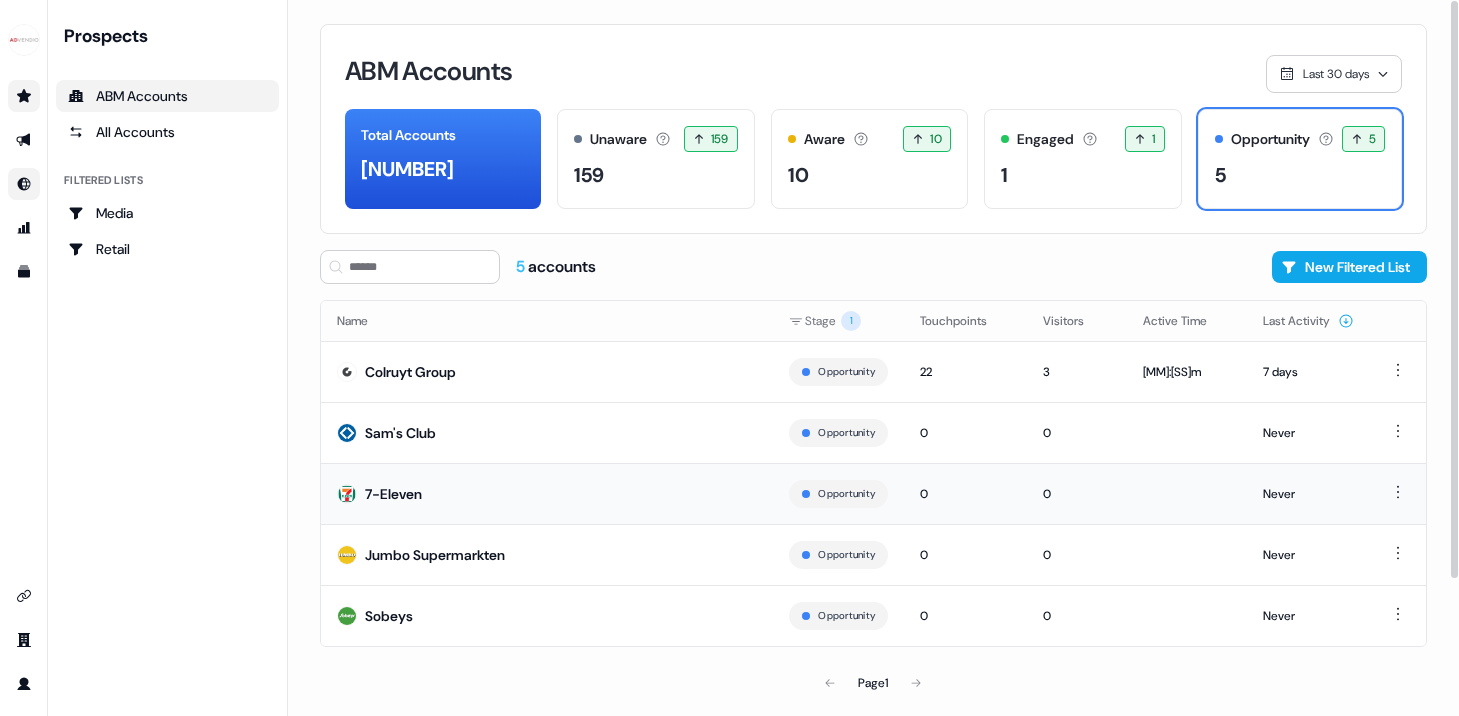 click on "7-Eleven" at bounding box center (393, 494) 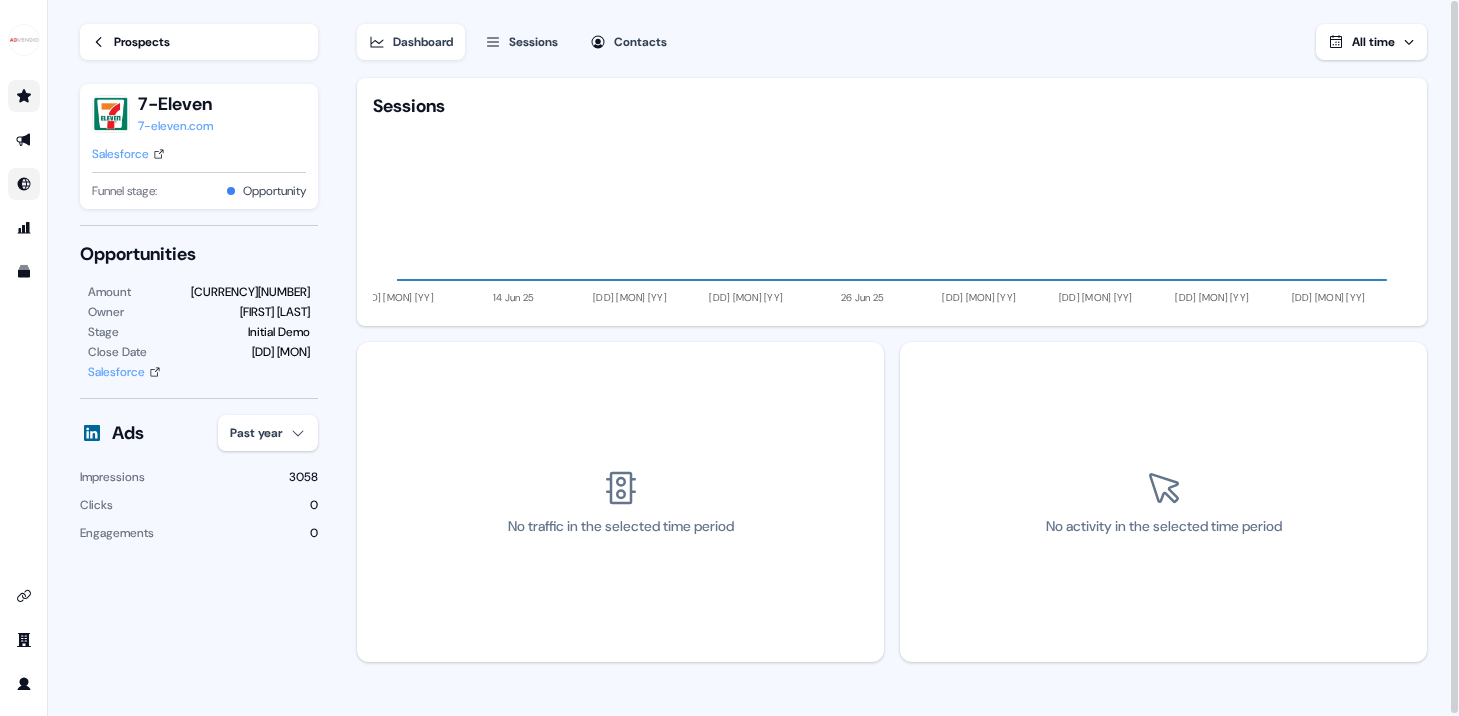 scroll, scrollTop: 0, scrollLeft: 0, axis: both 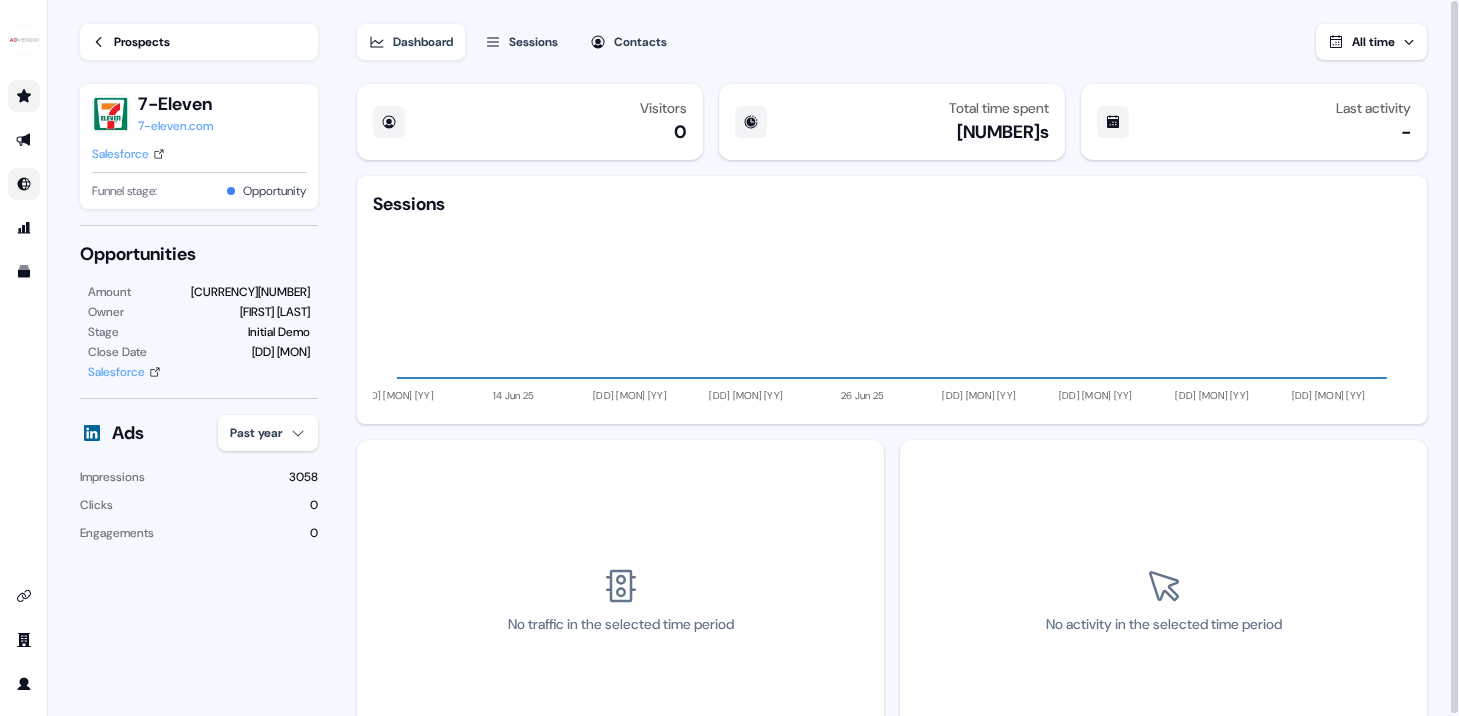 click on "Sessions" at bounding box center (533, 42) 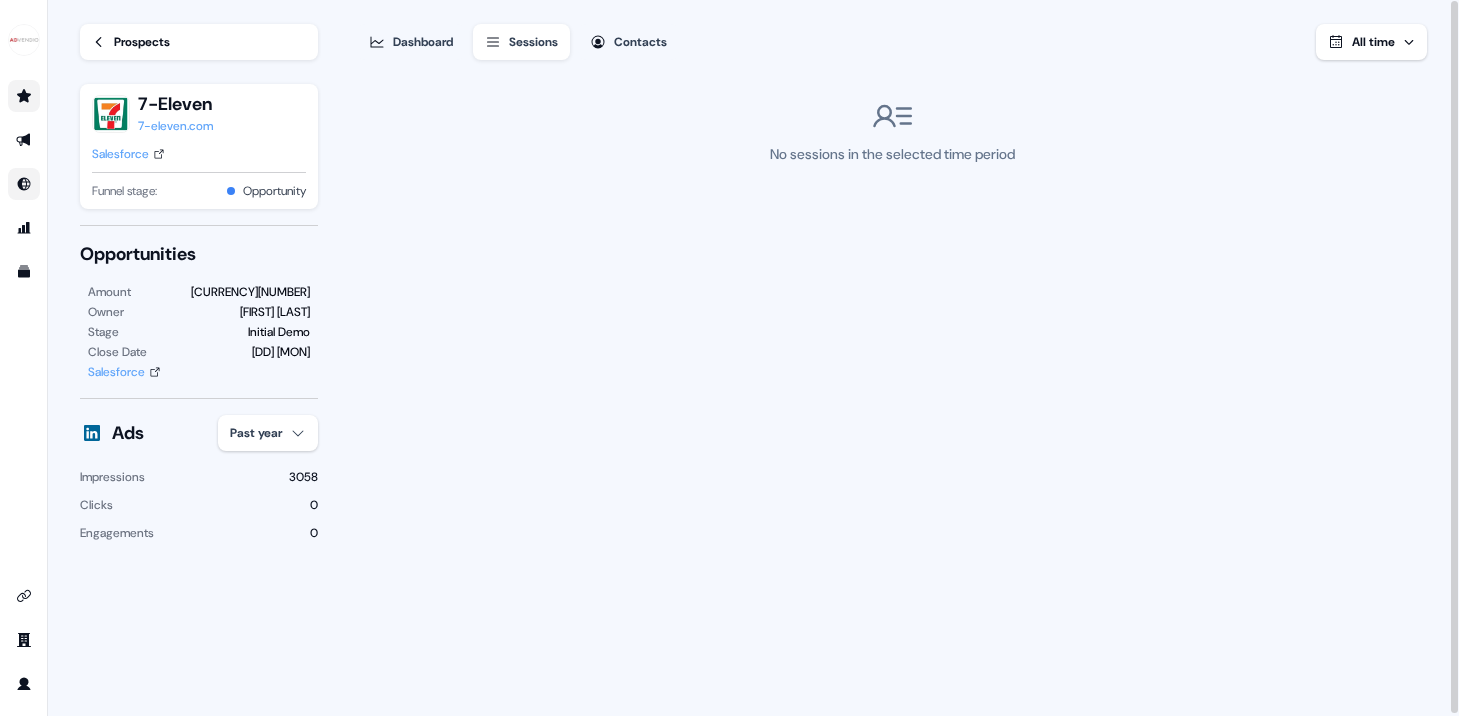 click on "Contacts" at bounding box center (640, 42) 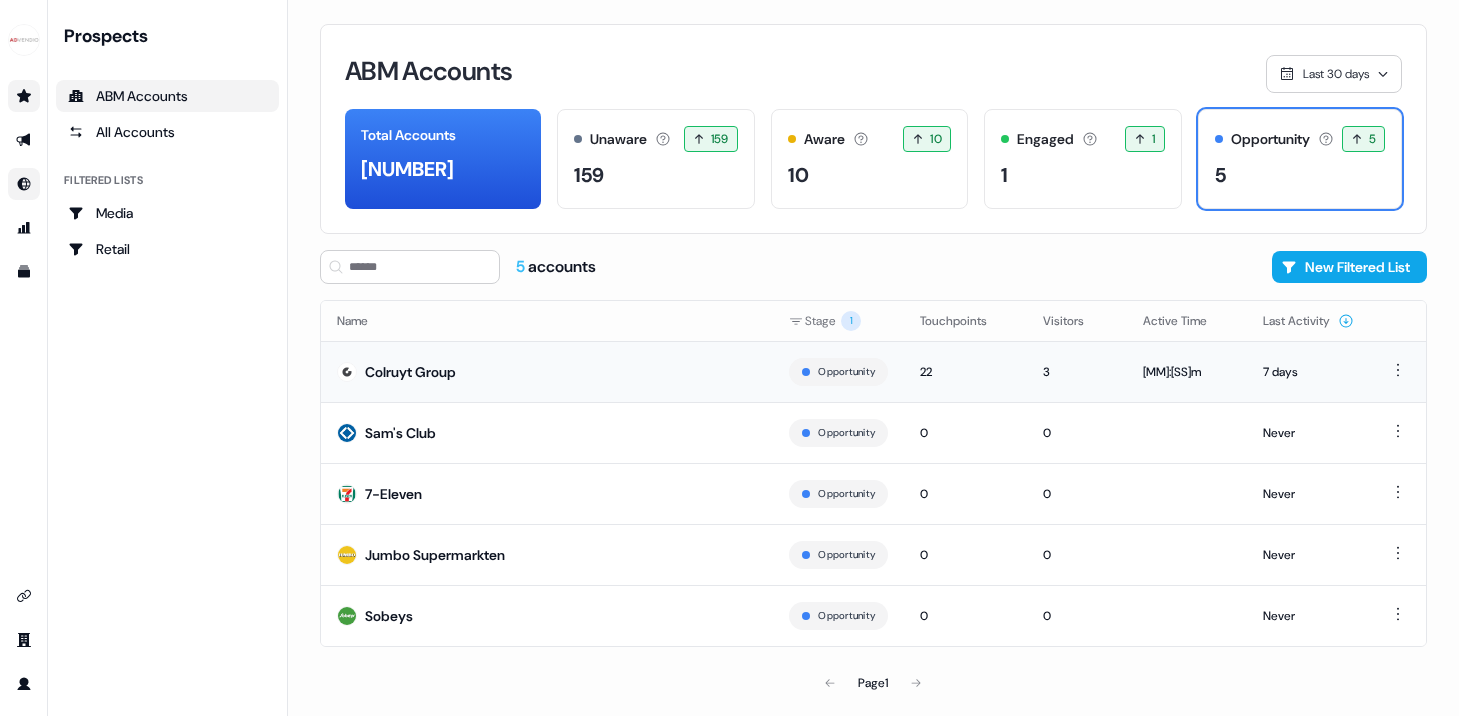 click on "Colruyt Group" at bounding box center [547, 371] 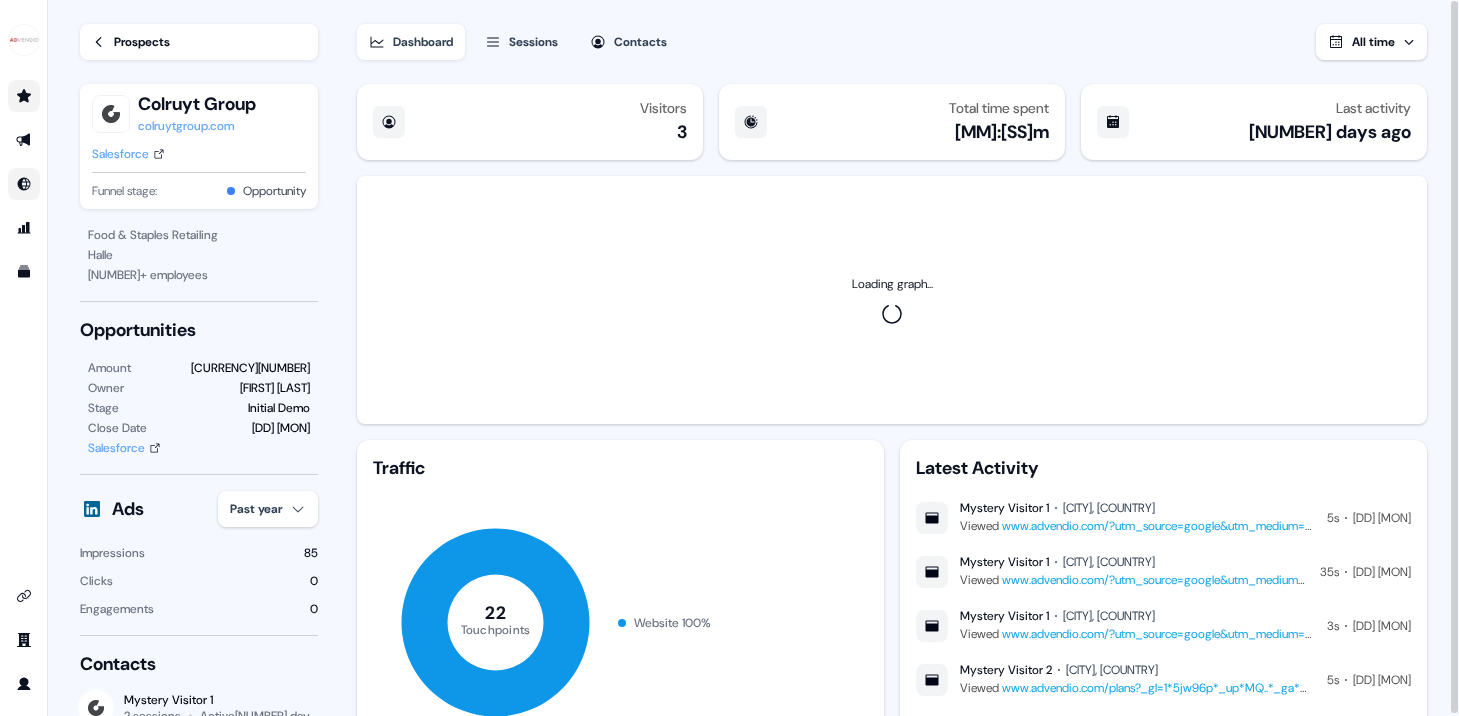 scroll, scrollTop: 252, scrollLeft: 0, axis: vertical 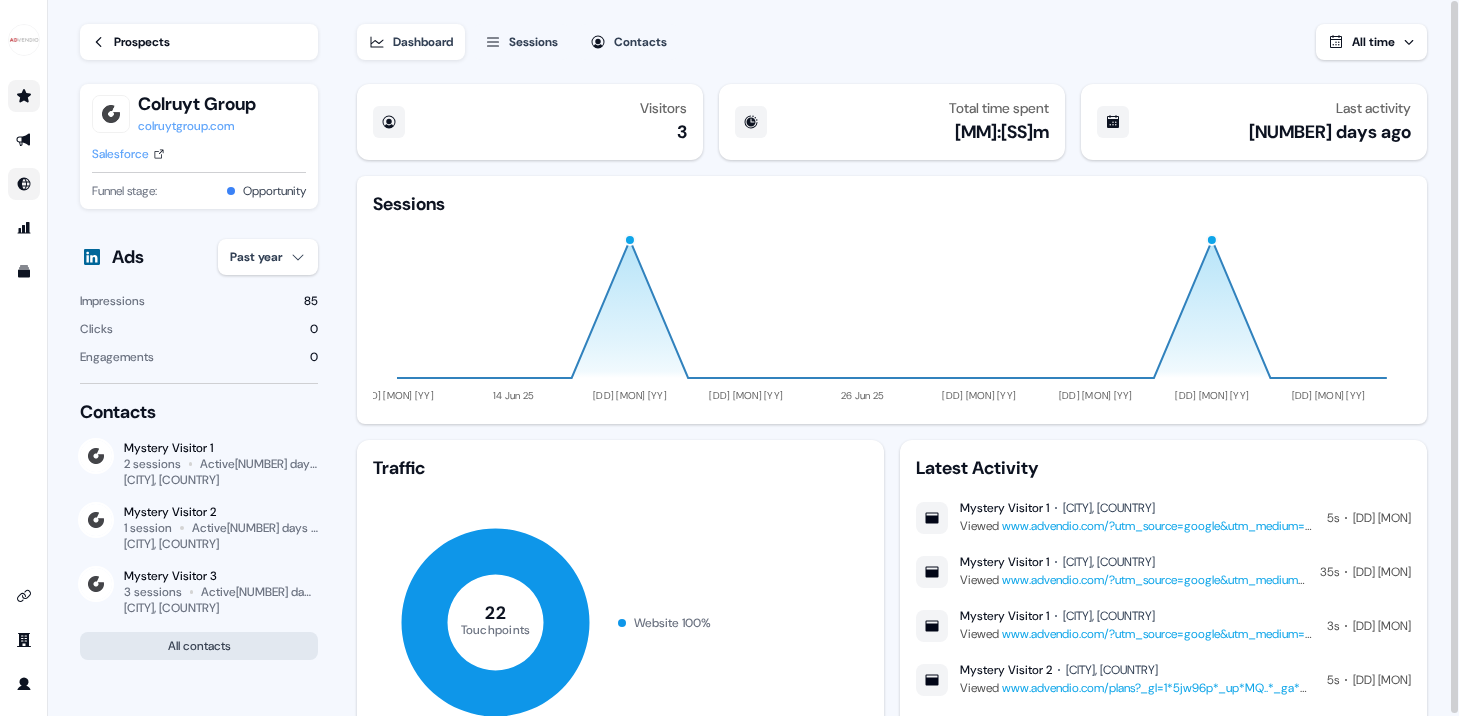 click on "All contacts" at bounding box center (199, 646) 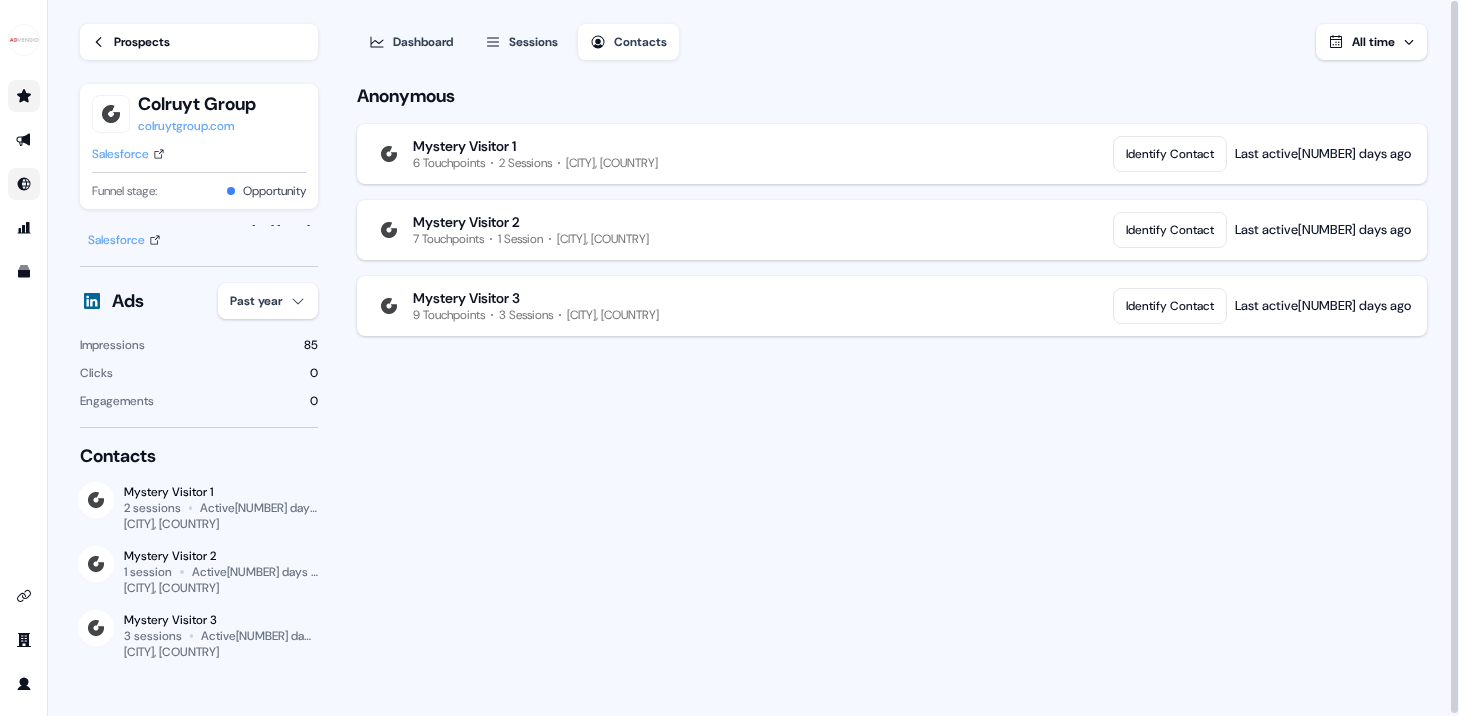 click on "Prospects" at bounding box center (142, 42) 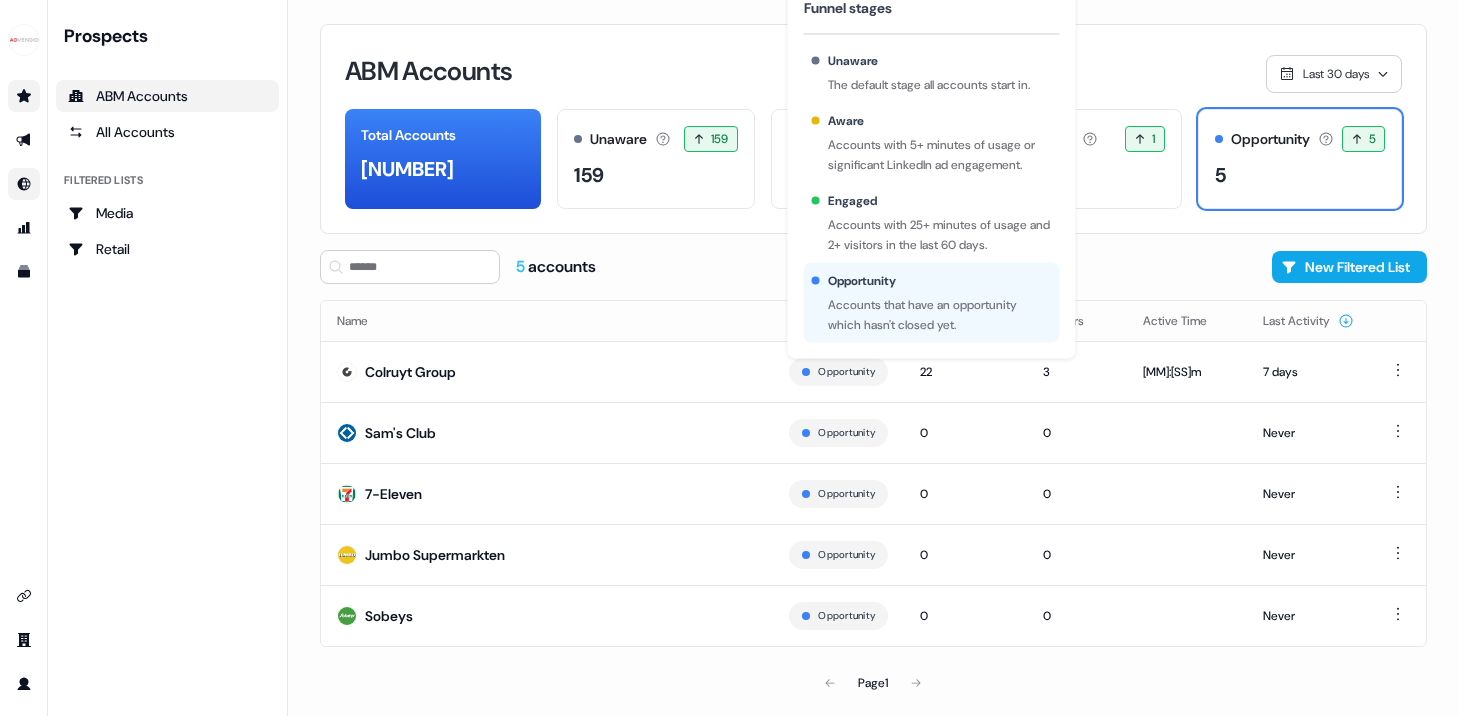 click on "Engaged Accounts with 25+ minutes of usage and 2+ visitors in the last 60 days." at bounding box center [932, 223] 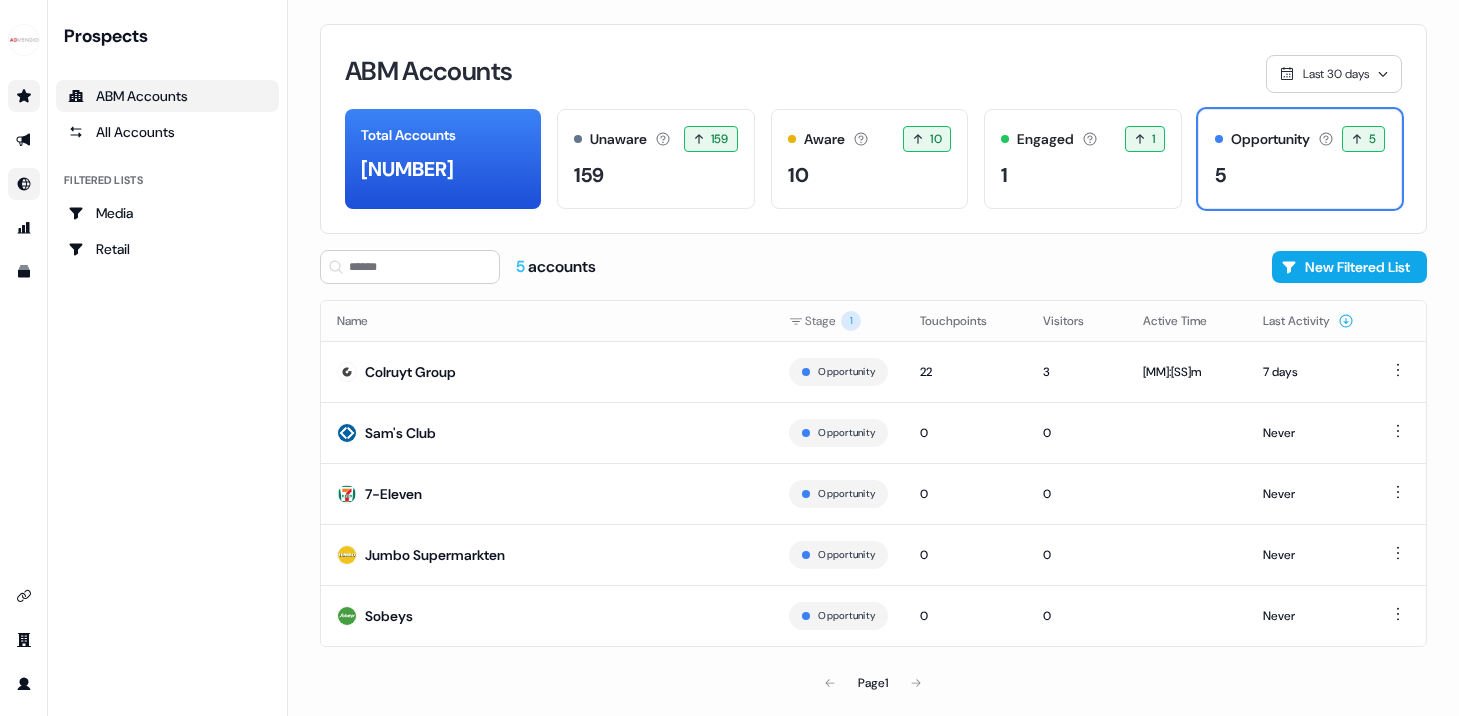 click on "ABM Accounts Last 30 days" at bounding box center [873, 71] 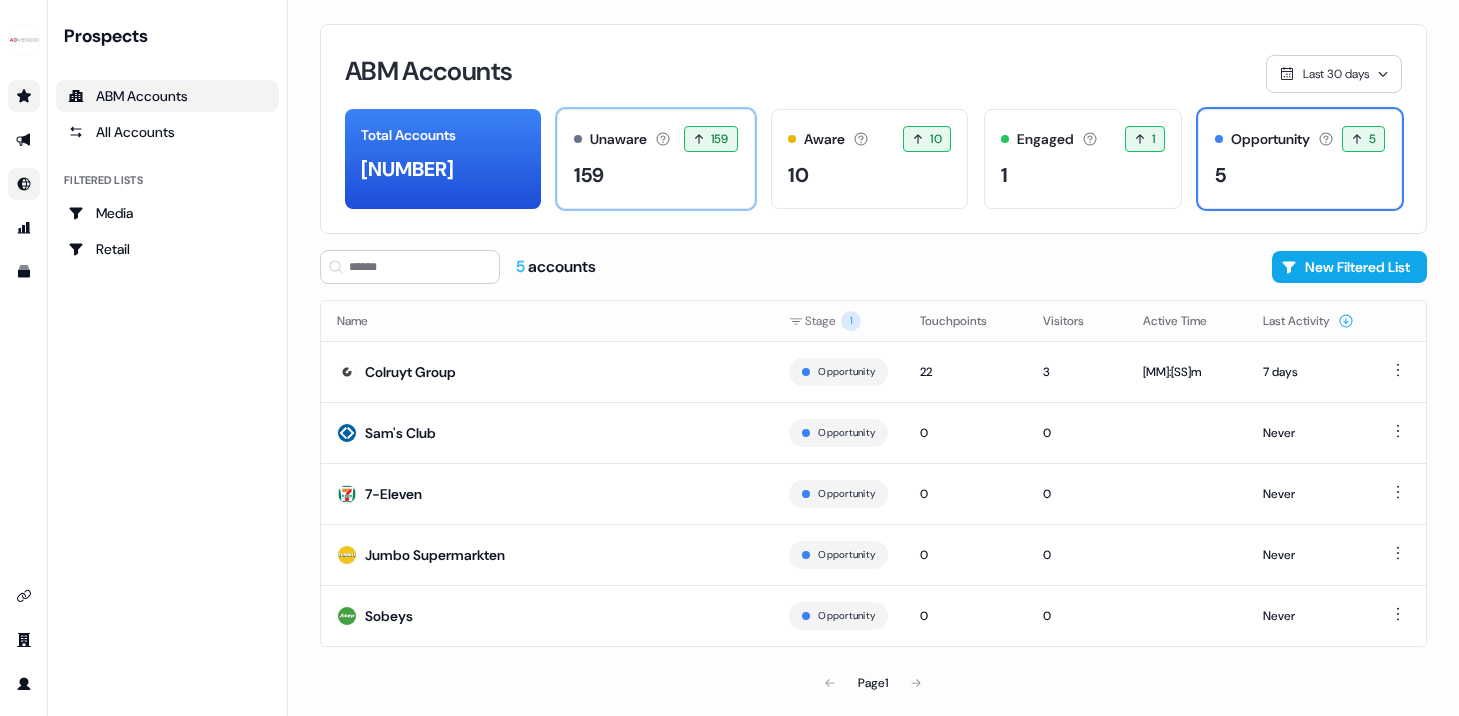 click on "159" at bounding box center [655, 175] 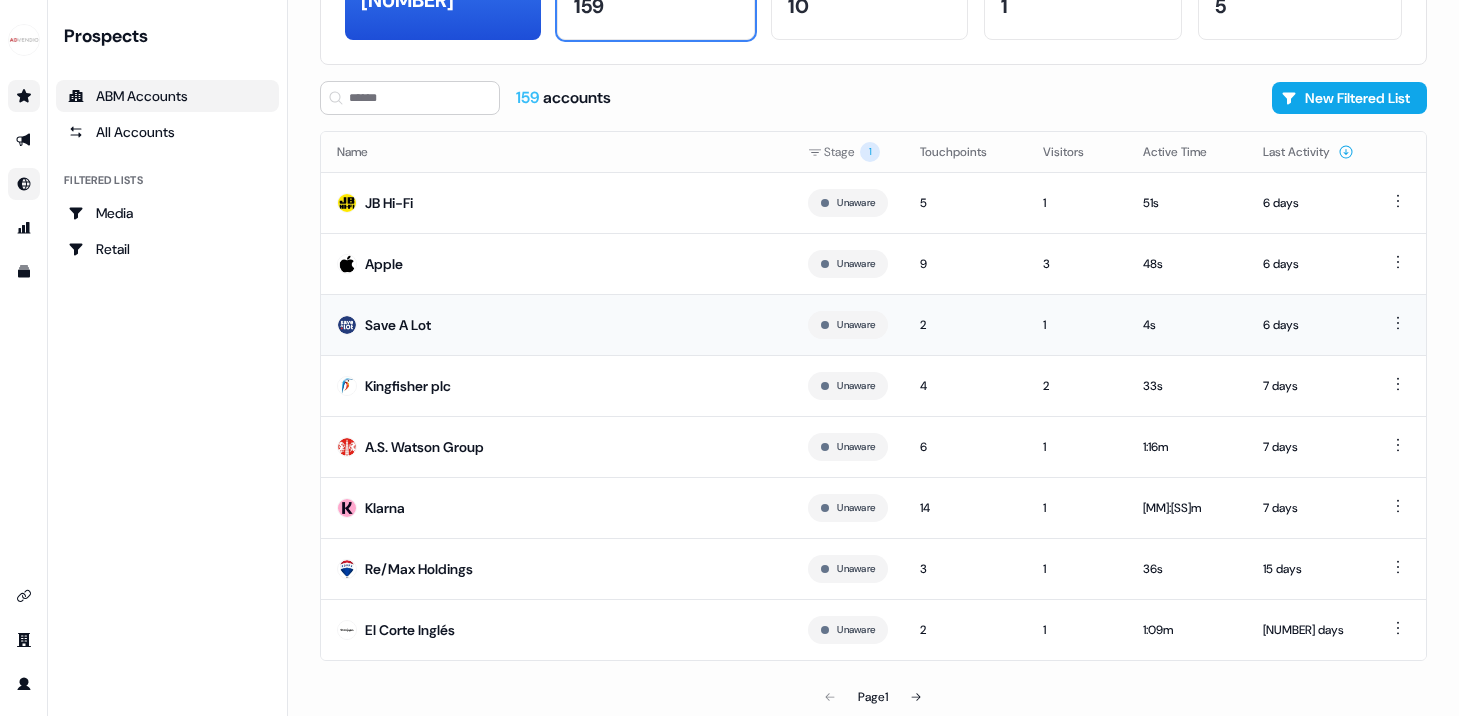 scroll, scrollTop: 0, scrollLeft: 0, axis: both 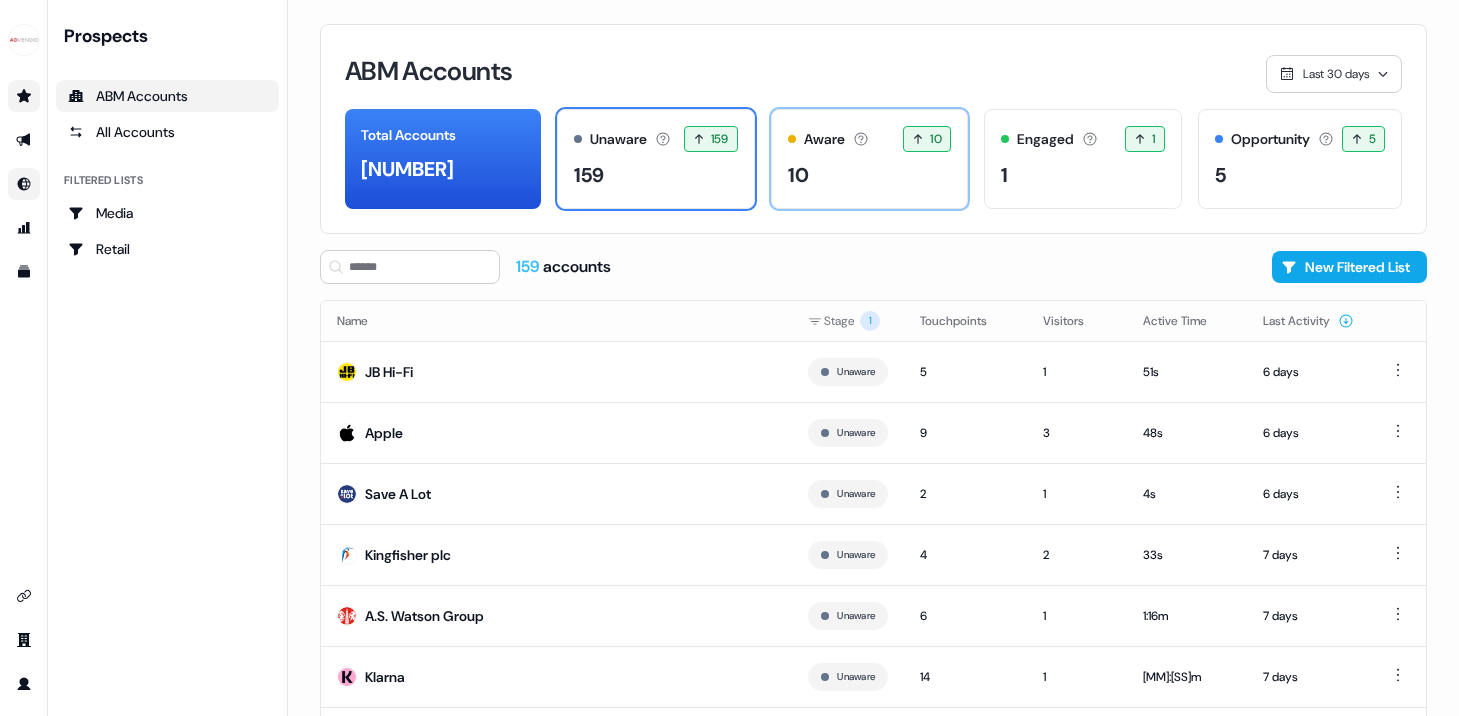 click on "Aware" at bounding box center [824, 139] 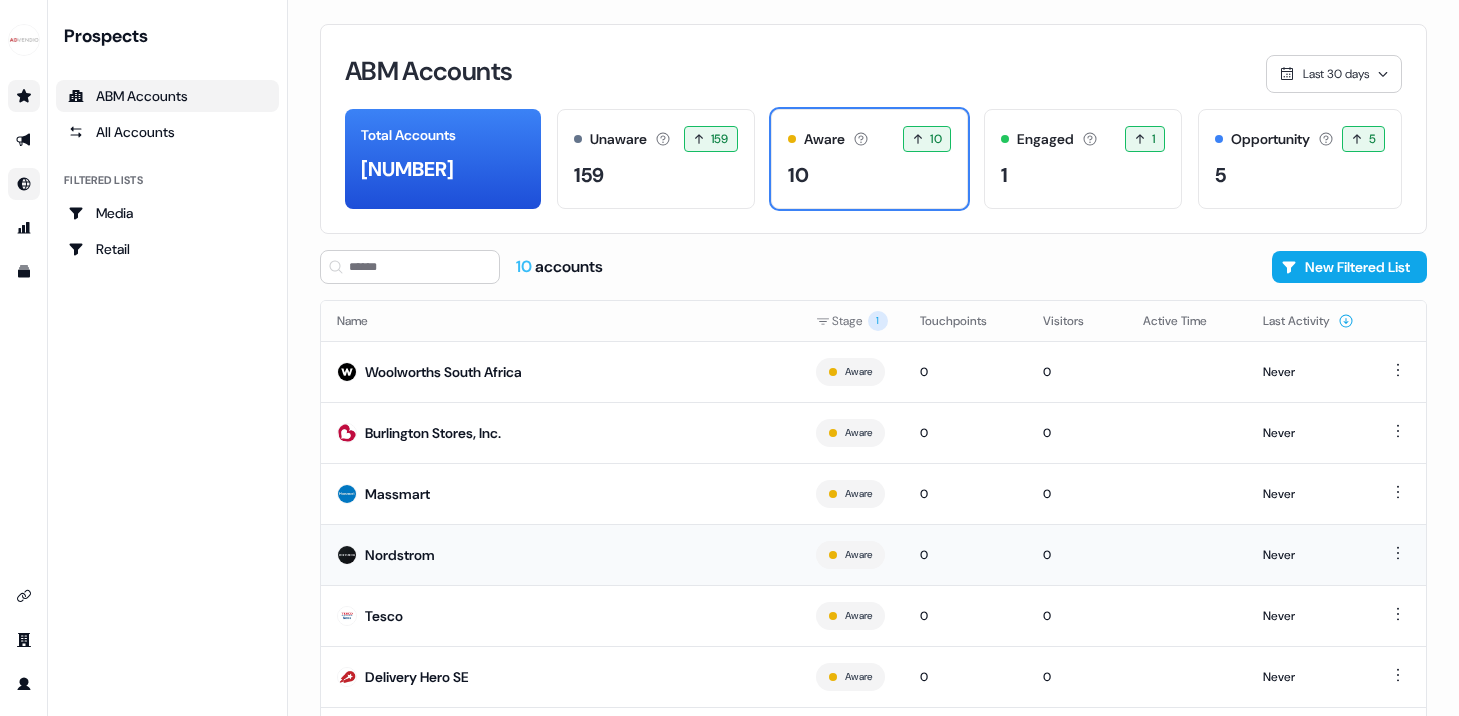 scroll, scrollTop: 169, scrollLeft: 0, axis: vertical 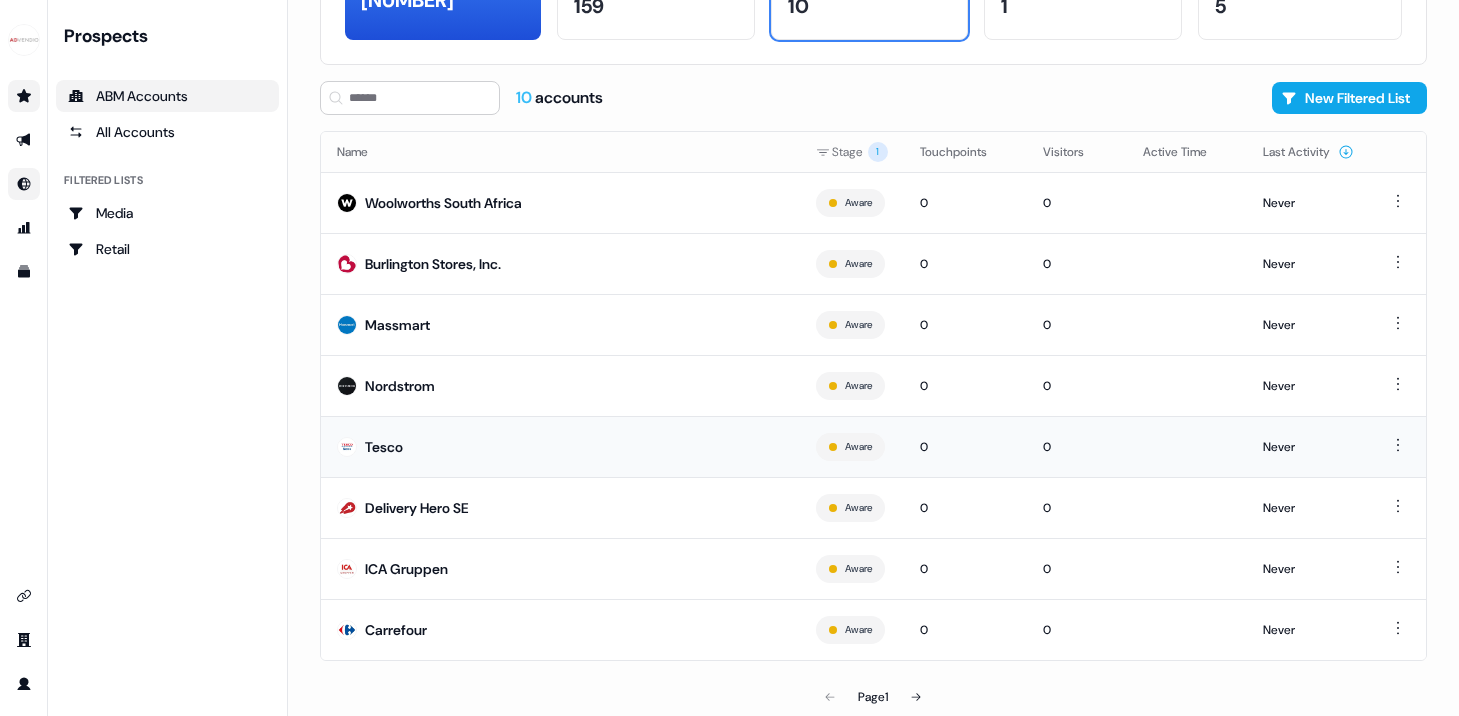 click on "Tesco" at bounding box center (384, 447) 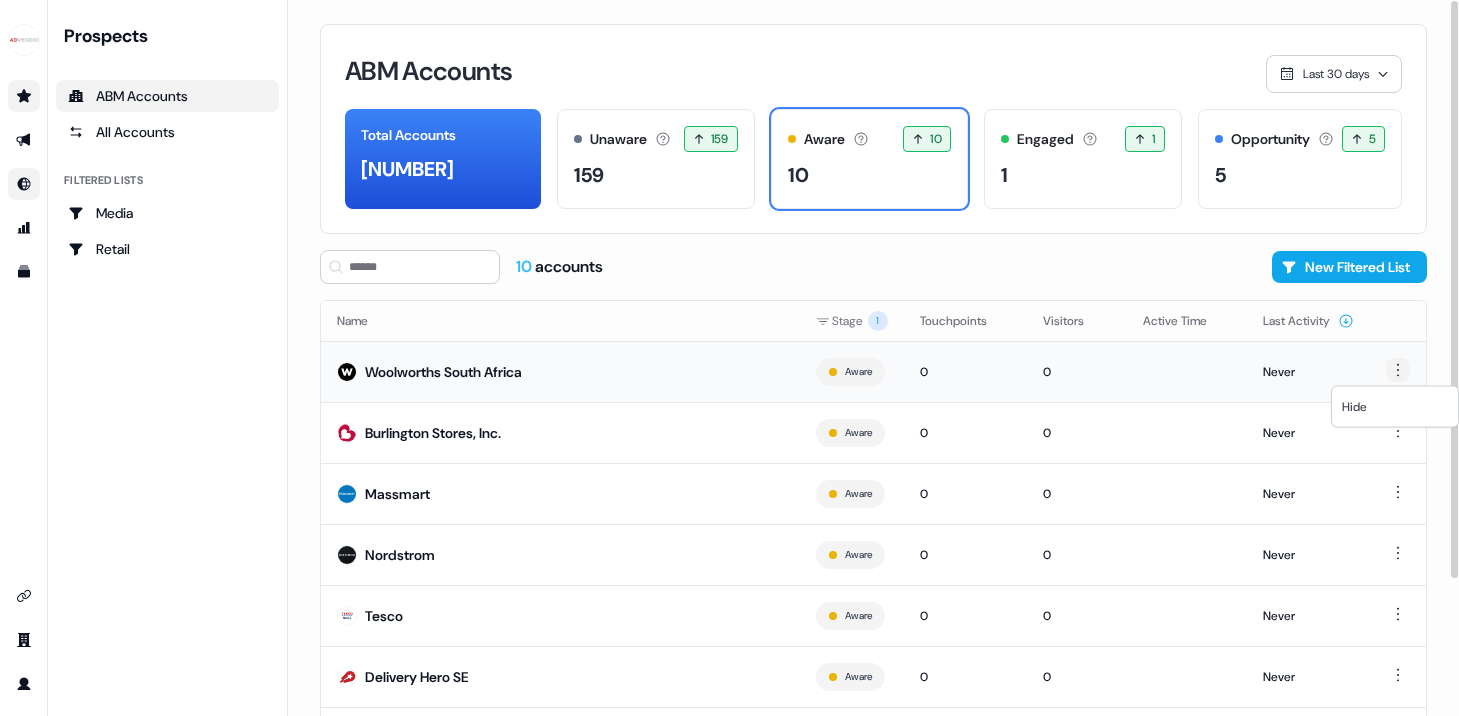 click on "For the best experience switch devices to a bigger screen. Go to Userled.io   Prospects ABM Accounts All Accounts Filtered lists Media Retail Loading... ABM Accounts Last 30 days Total Accounts 175 Unaware The default stage all accounts start in.  159 159 Aware Accounts with 5+ minutes of usage or significant LinkedIn ad engagement.  10 10 Engaged Accounts with 25+ minutes of usage and 2+ visitors in the last 60 days.  1 1 Opportunity Accounts that have an opportunity which hasn't closed yet.  5 5 10   accounts New Filtered List Name Stage 1 Touchpoints Visitors Active Time Last Activity Woolworths South Africa Aware 0 0 Never Burlington Stores, Inc. Aware 0 0 Never Massmart Aware 0 0 Never Nordstrom Aware 0 0 Never Tesco Aware 0 0 Never Delivery Hero SE Aware 0 0 Never ICA Gruppen Aware 0 0 Never Carrefour Aware 0 0 Never Page  1 0.75 Hide" at bounding box center (729, 358) 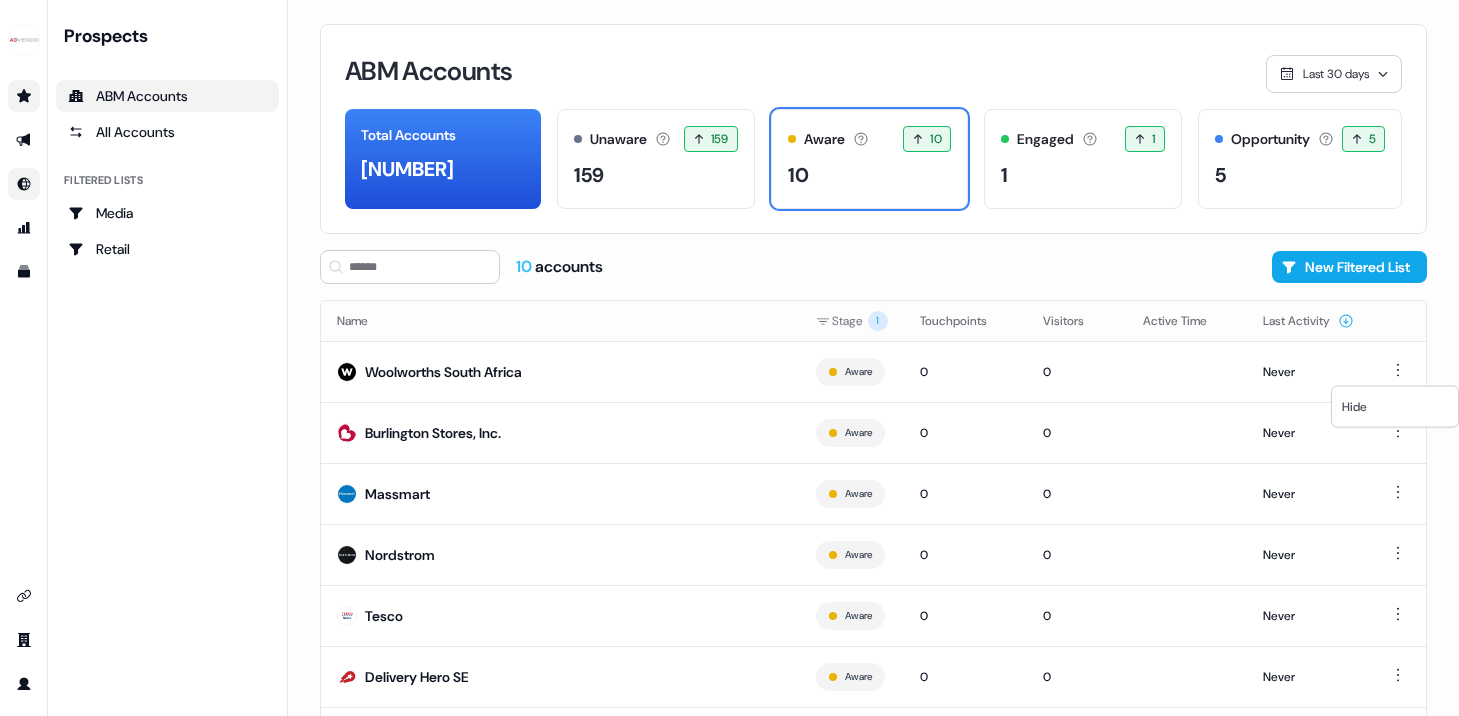 click on "For the best experience switch devices to a bigger screen. Go to Userled.io   Prospects ABM Accounts All Accounts Filtered lists Media Retail Loading... ABM Accounts Last 30 days Total Accounts 175 Unaware The default stage all accounts start in.  159 159 Aware Accounts with 5+ minutes of usage or significant LinkedIn ad engagement.  10 10 Engaged Accounts with 25+ minutes of usage and 2+ visitors in the last 60 days.  1 1 Opportunity Accounts that have an opportunity which hasn't closed yet.  5 5 10   accounts New Filtered List Name Stage 1 Touchpoints Visitors Active Time Last Activity Woolworths South Africa Aware 0 0 Never Burlington Stores, Inc. Aware 0 0 Never Massmart Aware 0 0 Never Nordstrom Aware 0 0 Never Tesco Aware 0 0 Never Delivery Hero SE Aware 0 0 Never ICA Gruppen Aware 0 0 Never Carrefour Aware 0 0 Never Page  1 0.75 Hide" at bounding box center [729, 358] 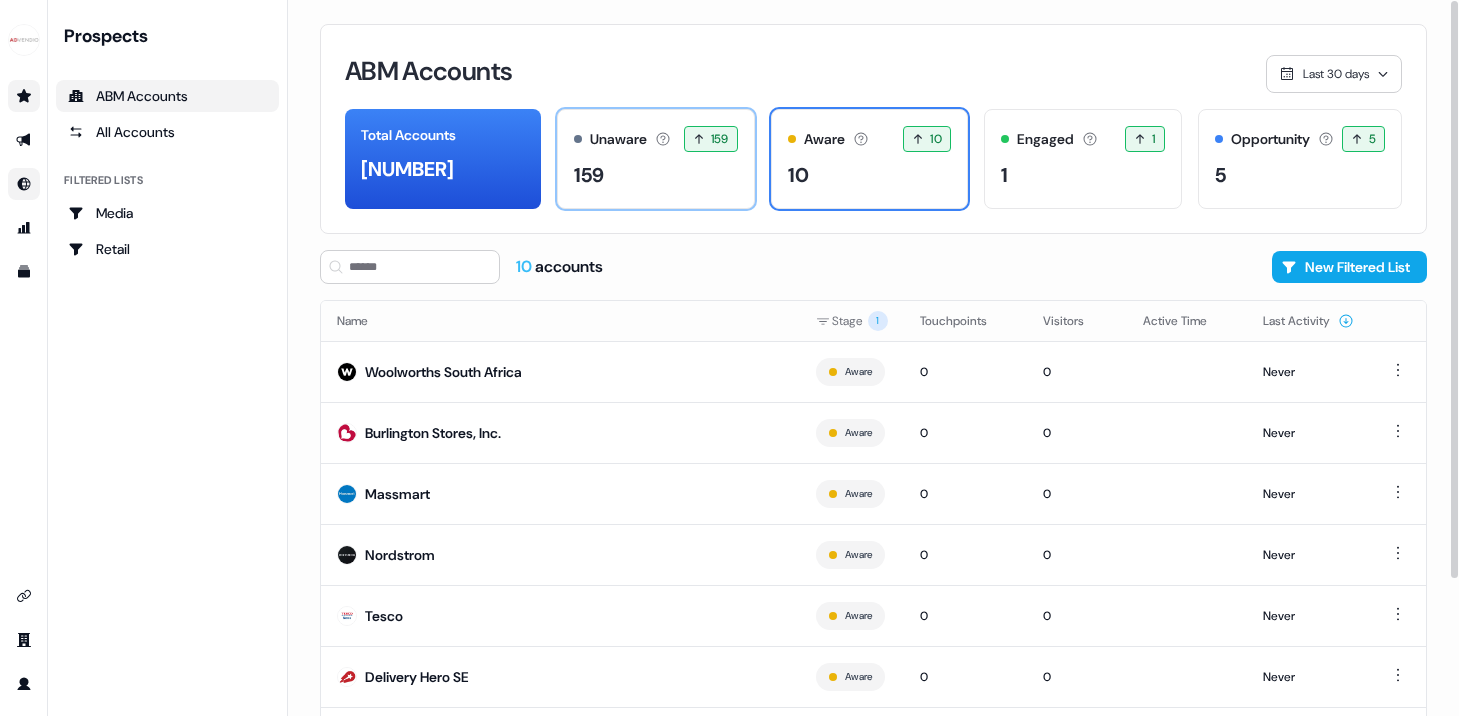 click on "159" at bounding box center [655, 175] 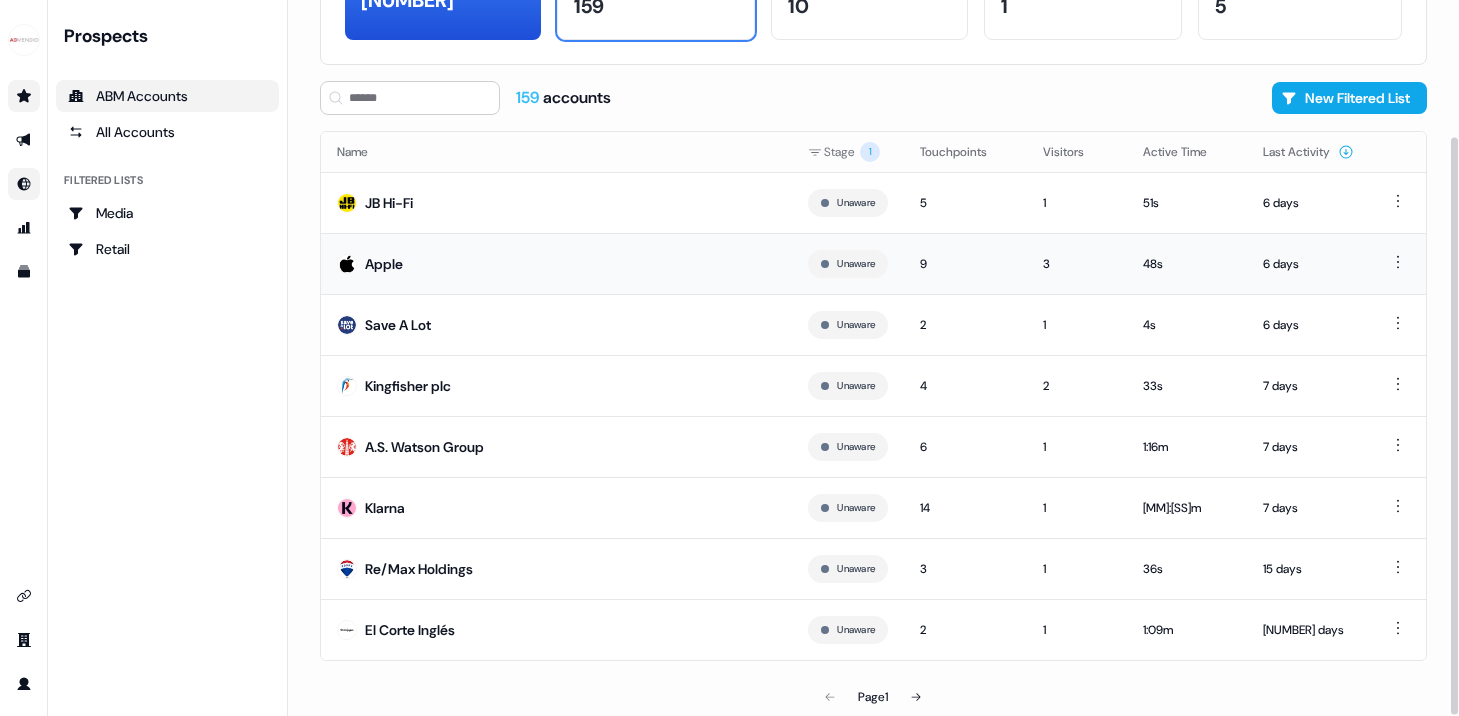 scroll, scrollTop: 0, scrollLeft: 0, axis: both 